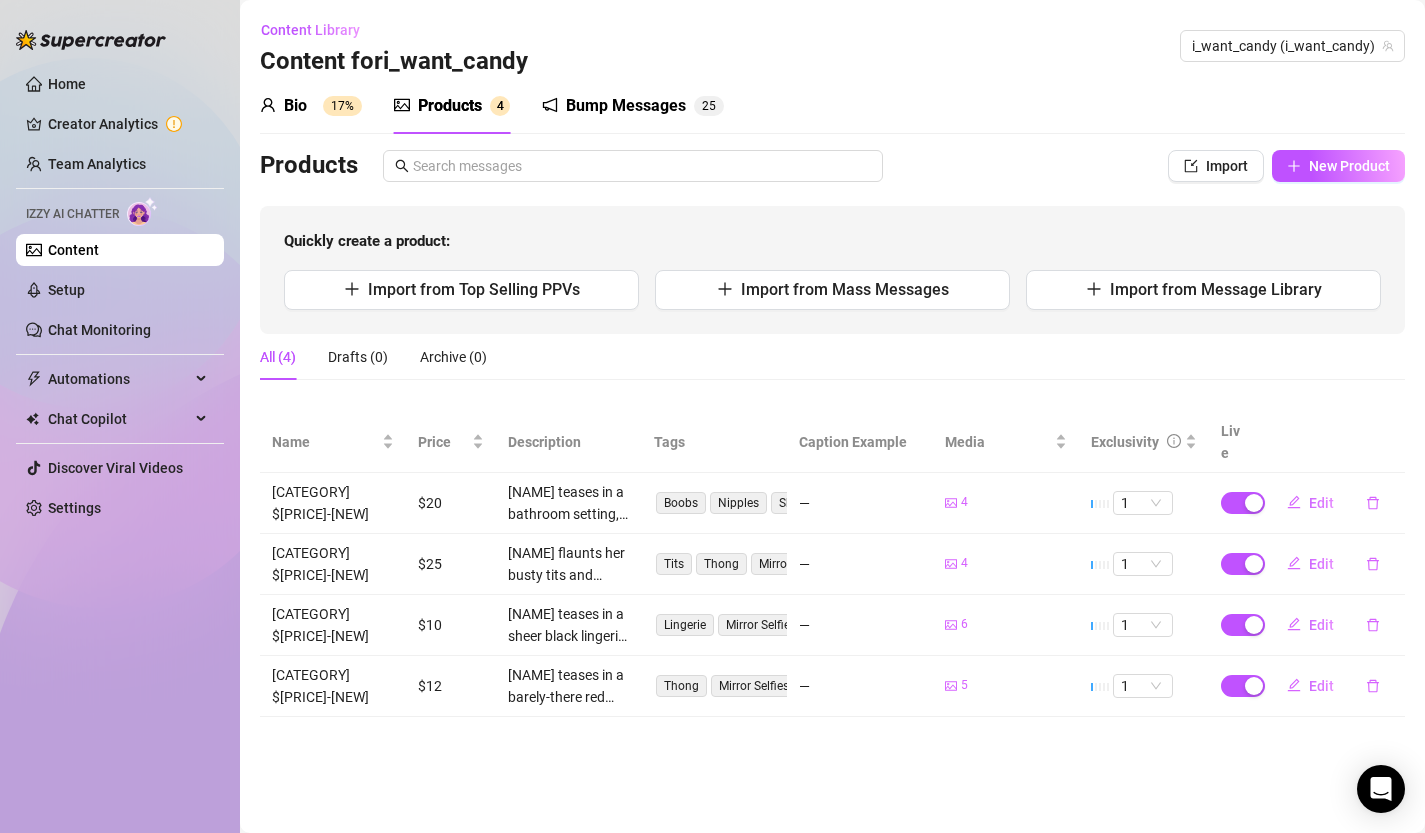 scroll, scrollTop: 0, scrollLeft: 0, axis: both 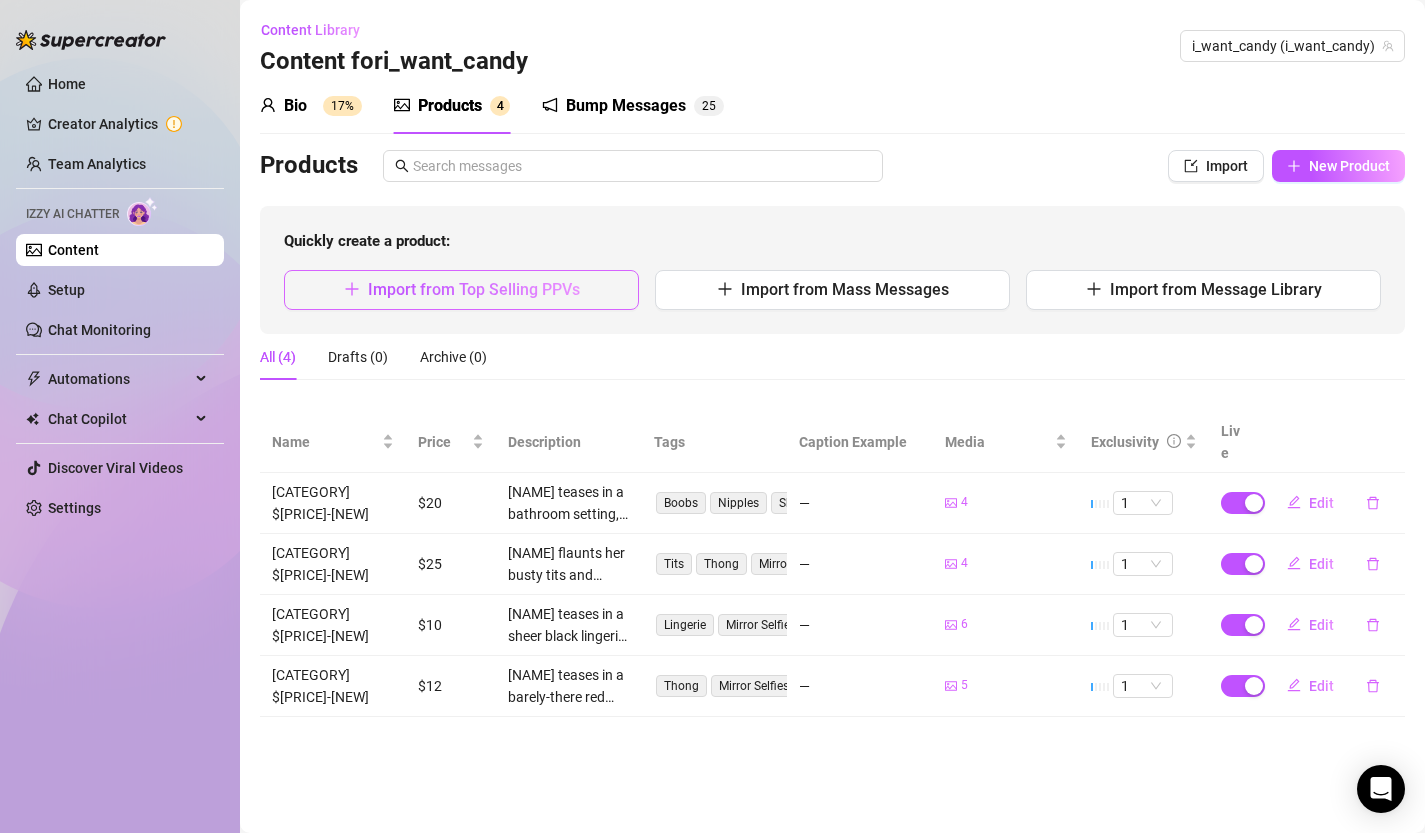 click on "Import from Top Selling PPVs" at bounding box center (474, 289) 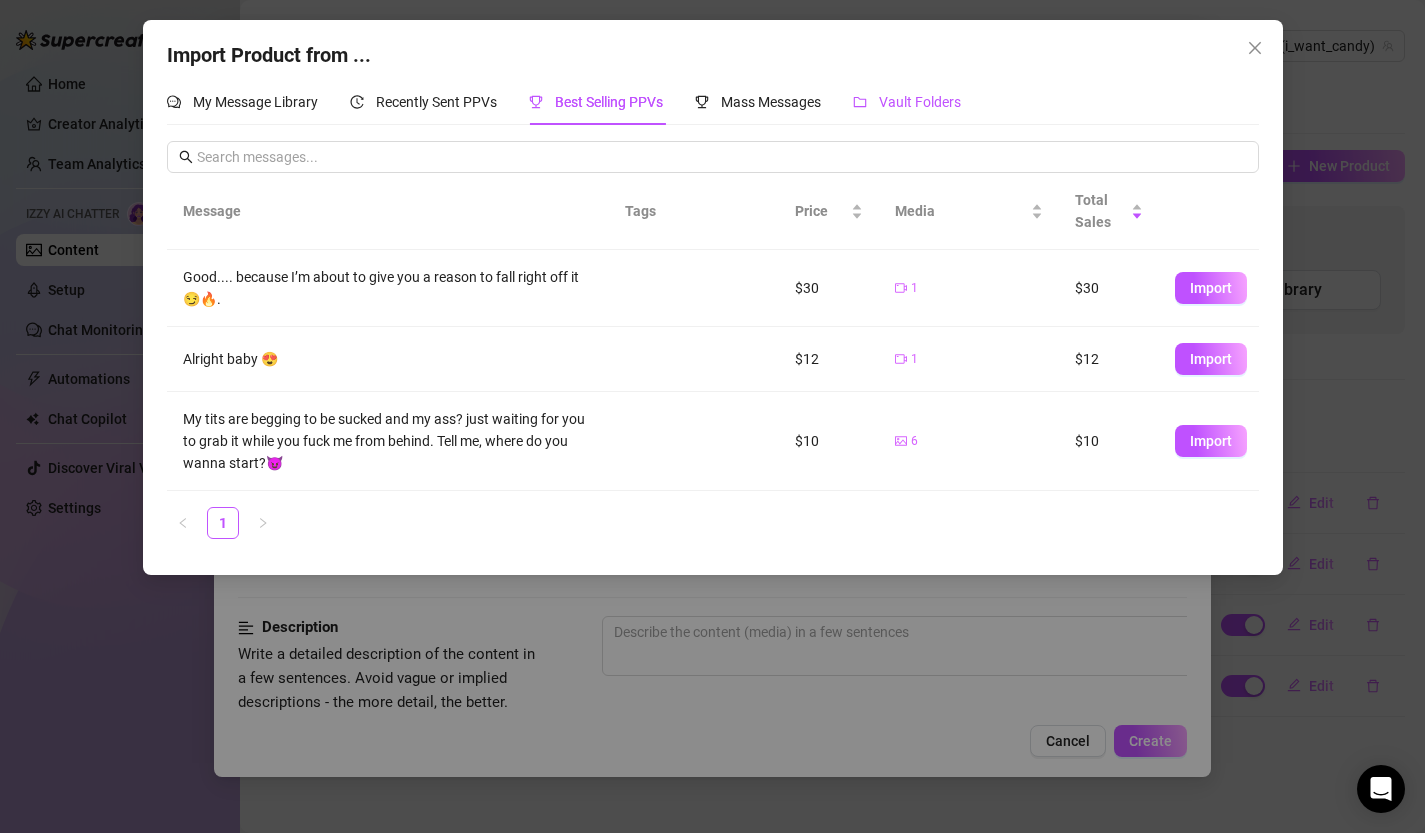 click on "Vault Folders" at bounding box center [920, 102] 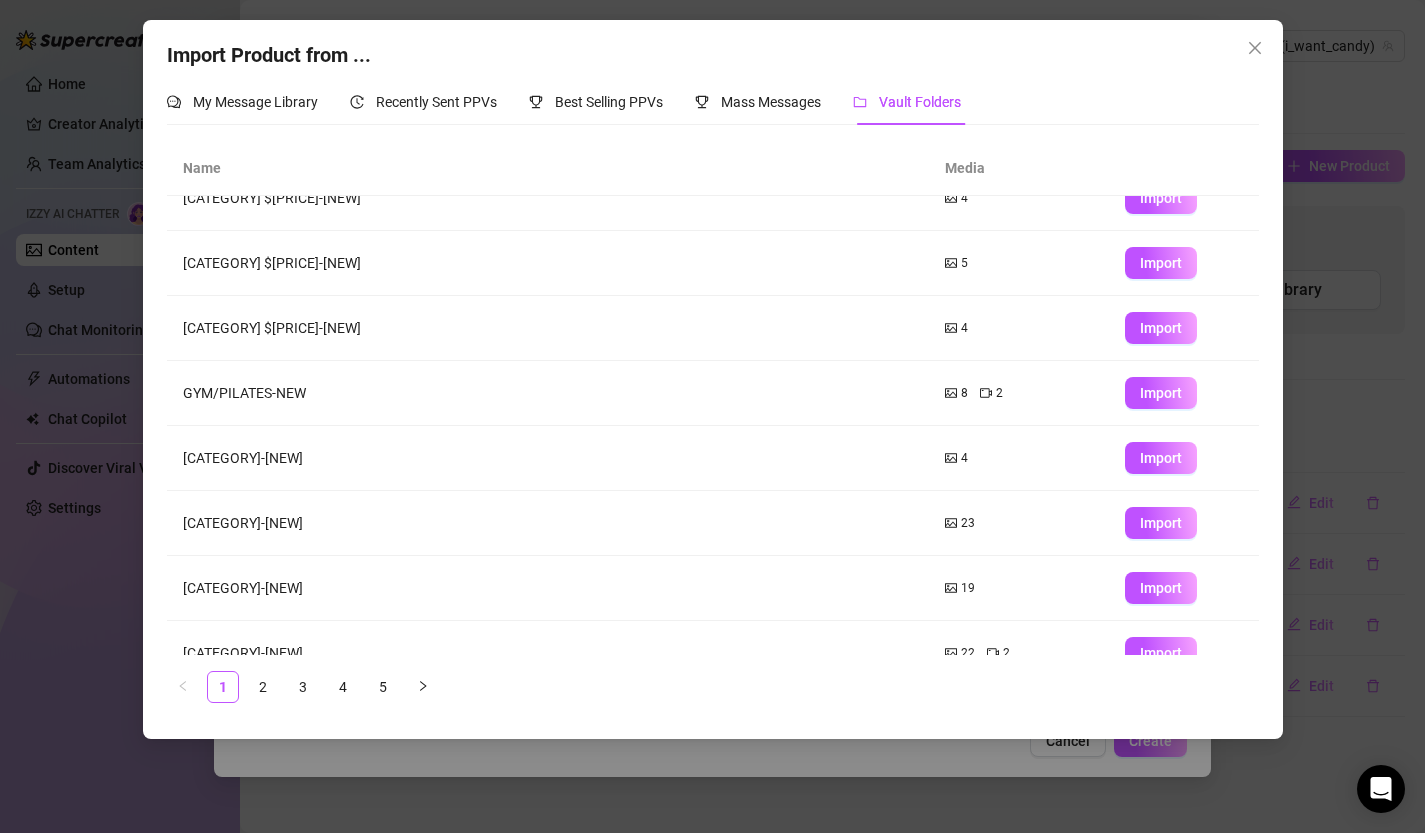 scroll, scrollTop: 93, scrollLeft: 0, axis: vertical 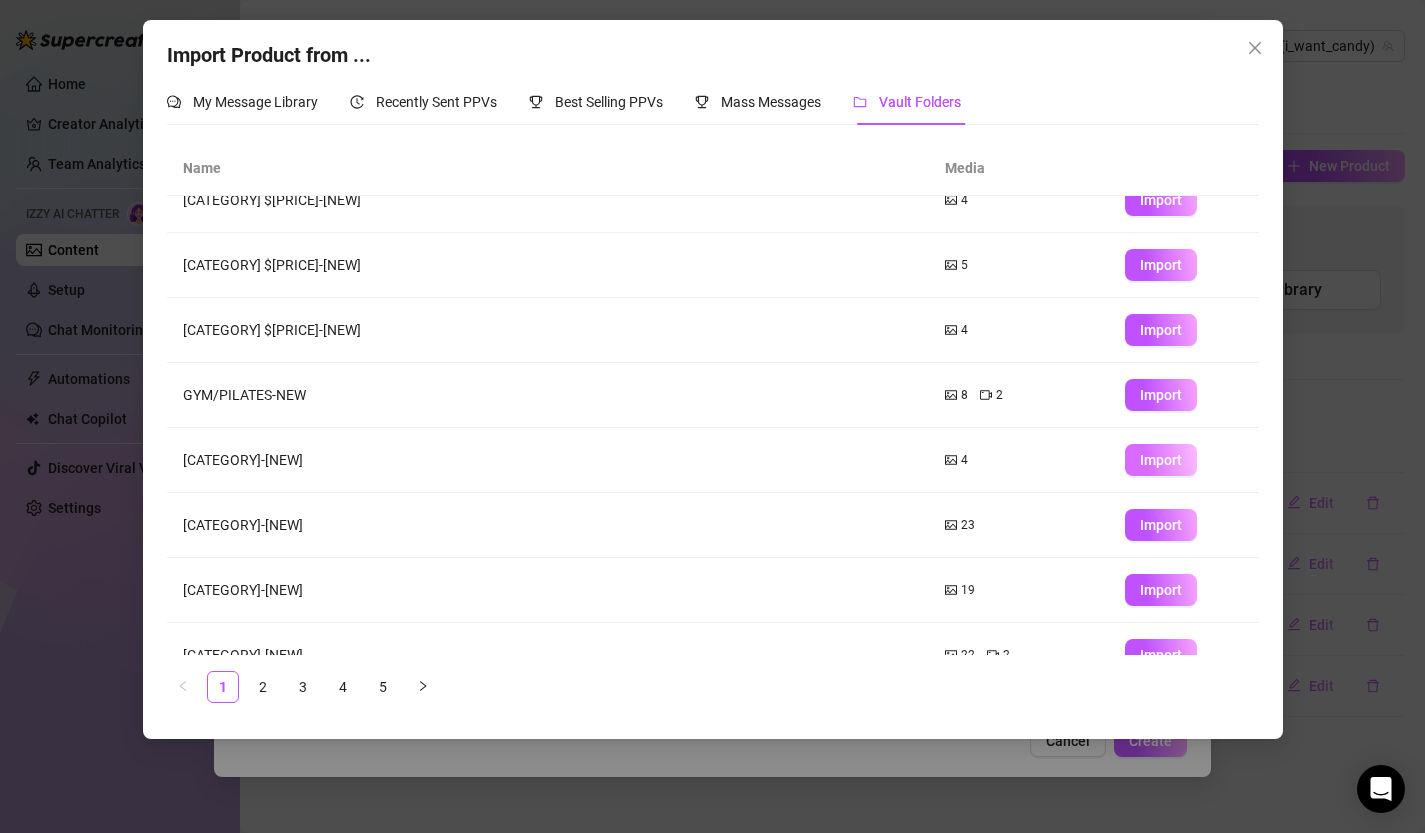 click on "Import" at bounding box center (1161, 460) 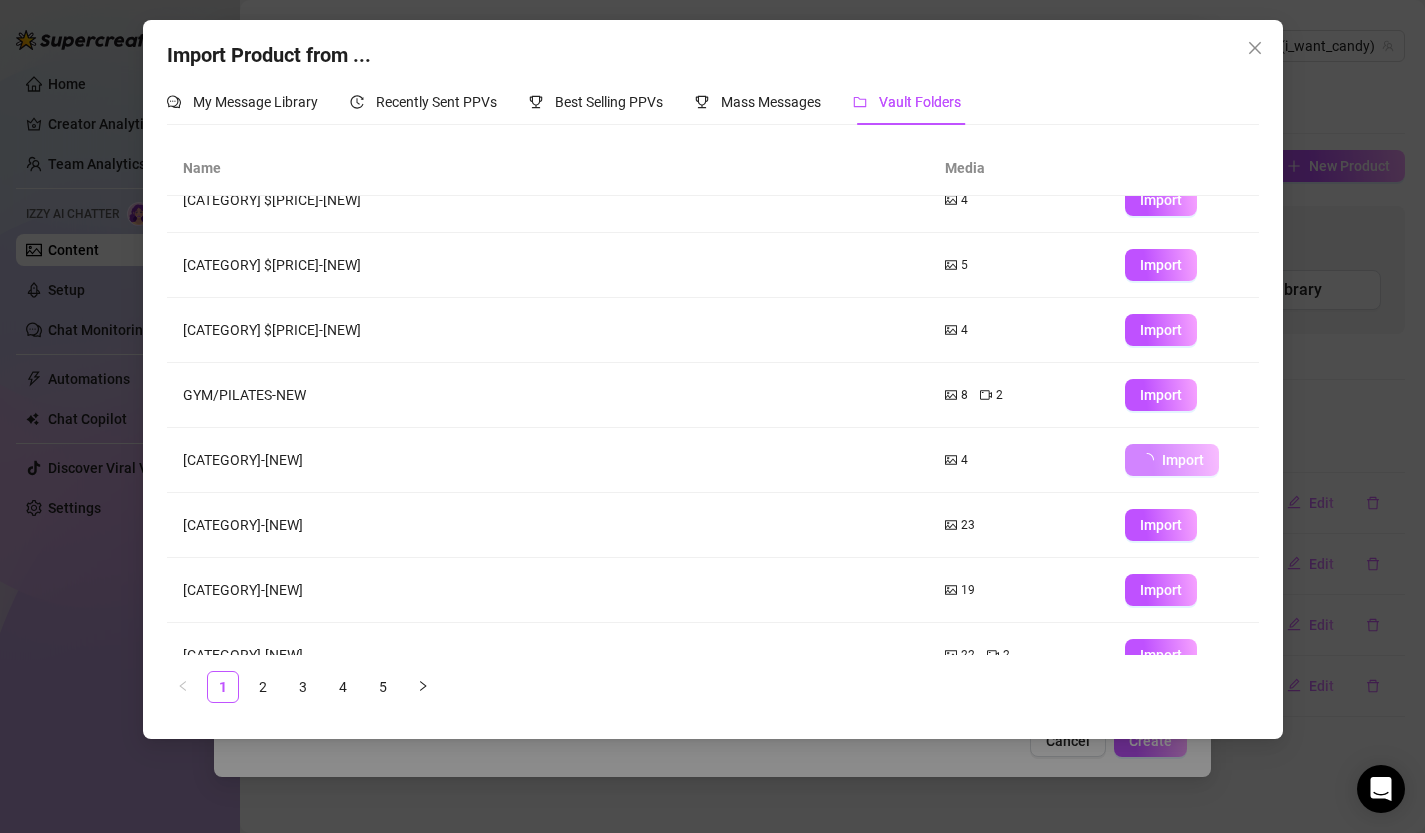 type on "Type your message here..." 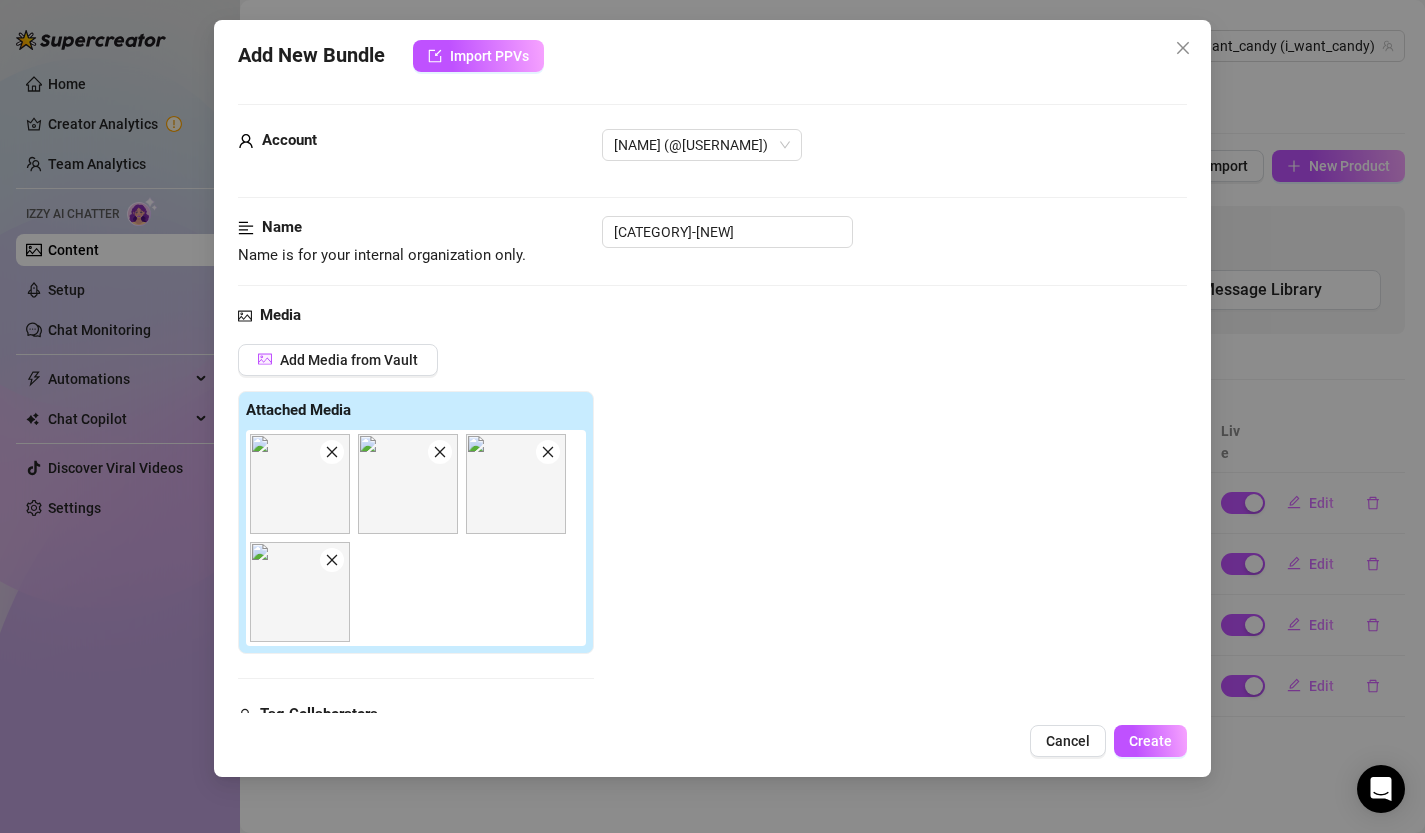 click 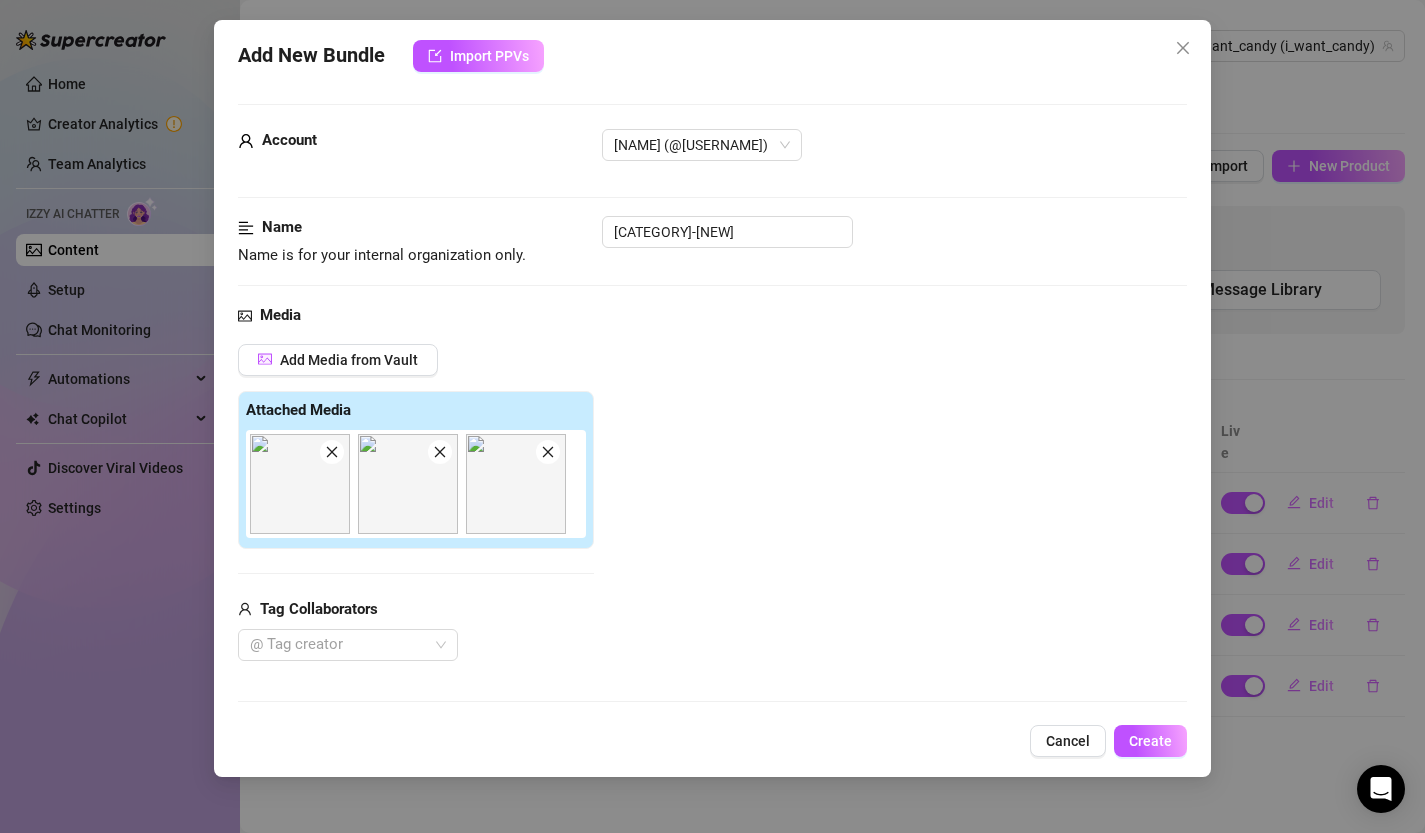 click at bounding box center (548, 452) 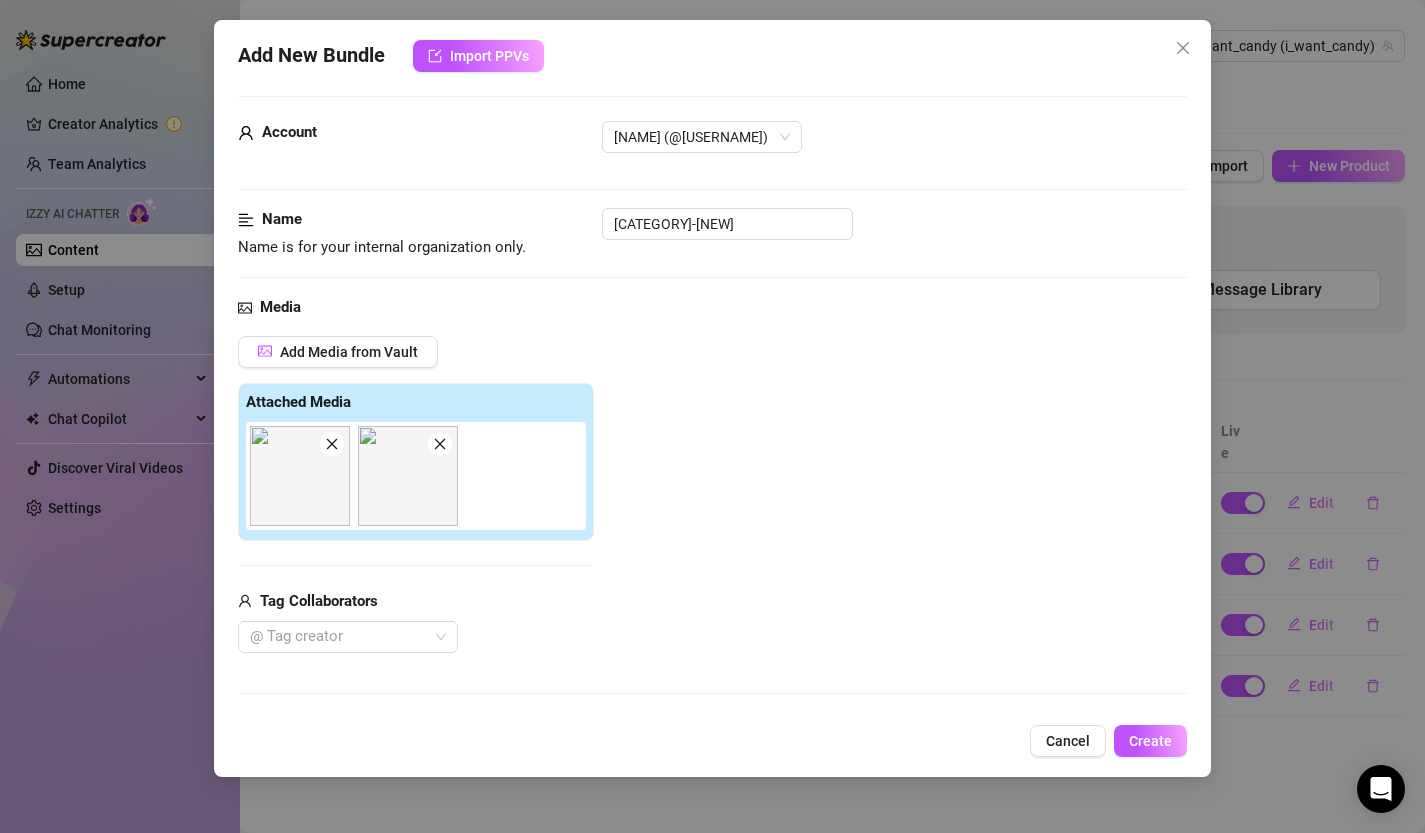 scroll, scrollTop: 0, scrollLeft: 0, axis: both 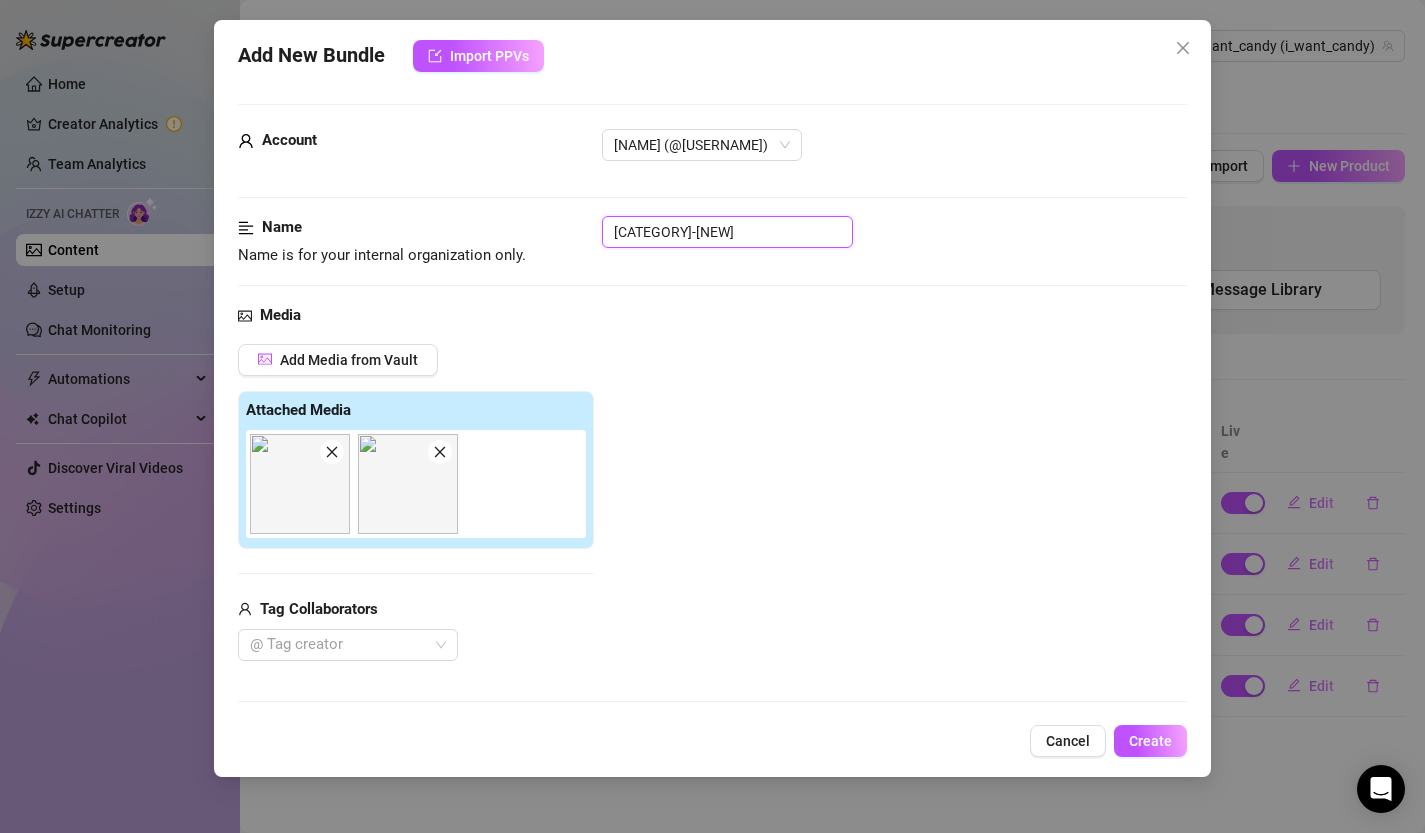 click on "[CATEGORY]-[NEW]" at bounding box center [727, 232] 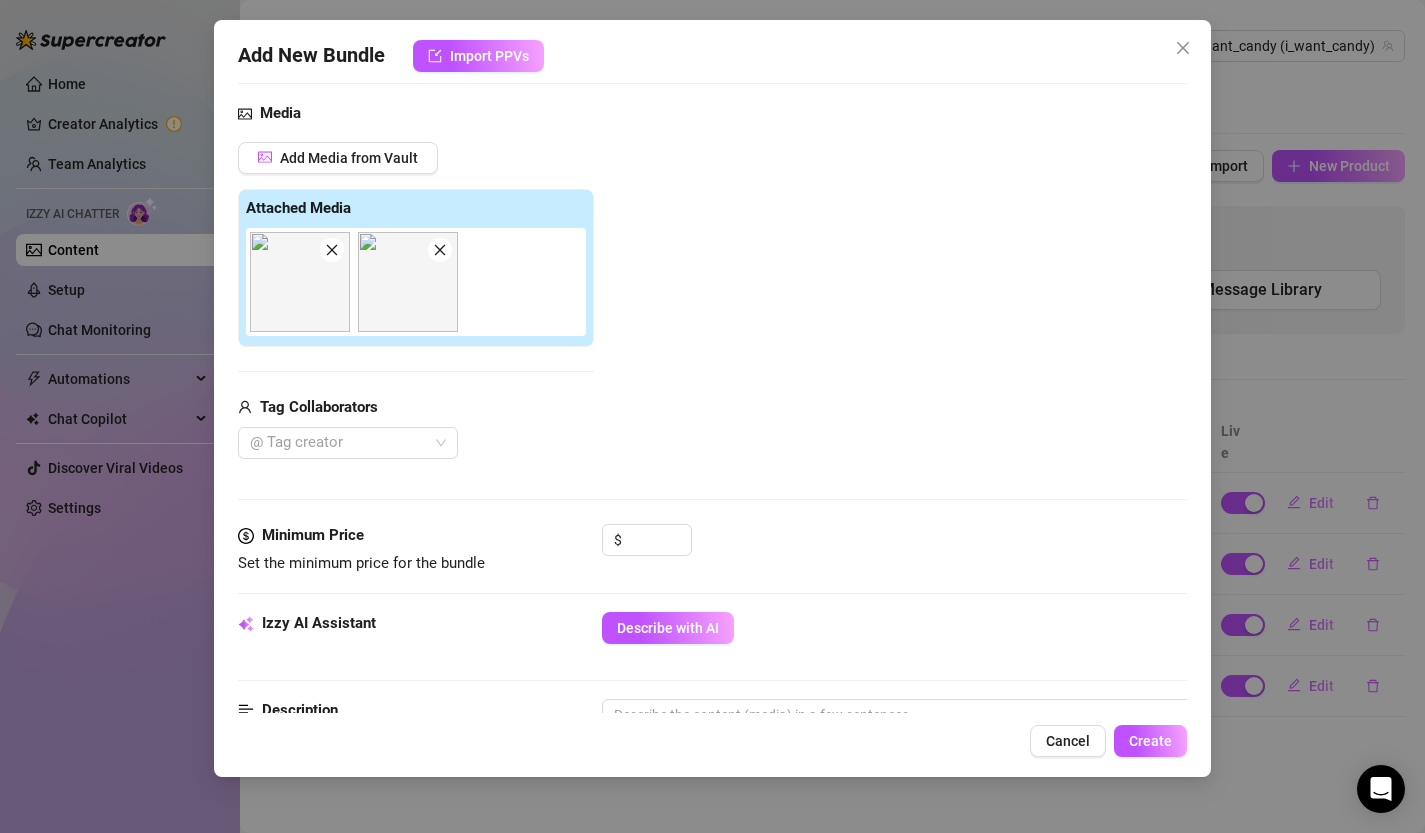 scroll, scrollTop: 272, scrollLeft: 0, axis: vertical 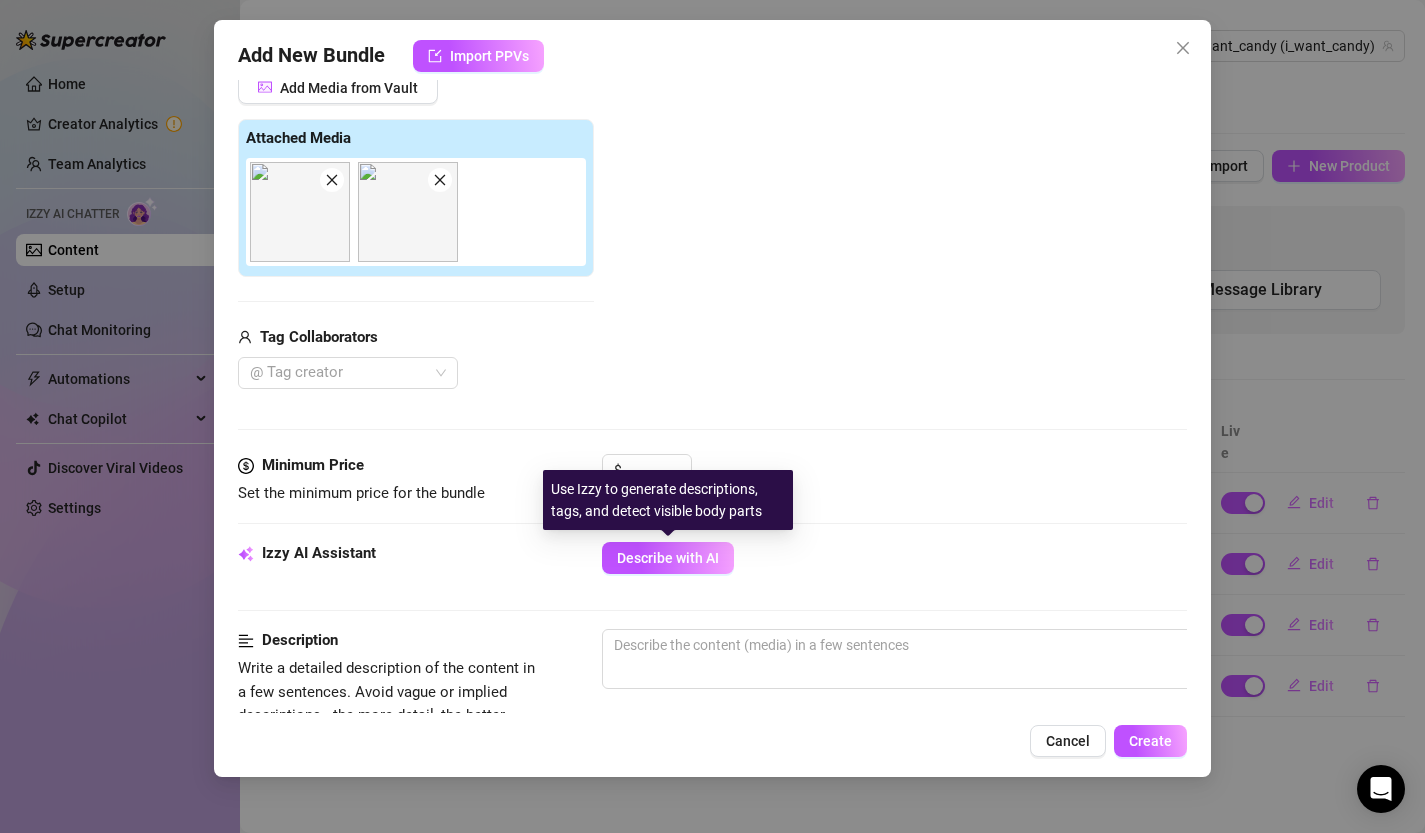 type on "[CATEGORY]-[NEW]" 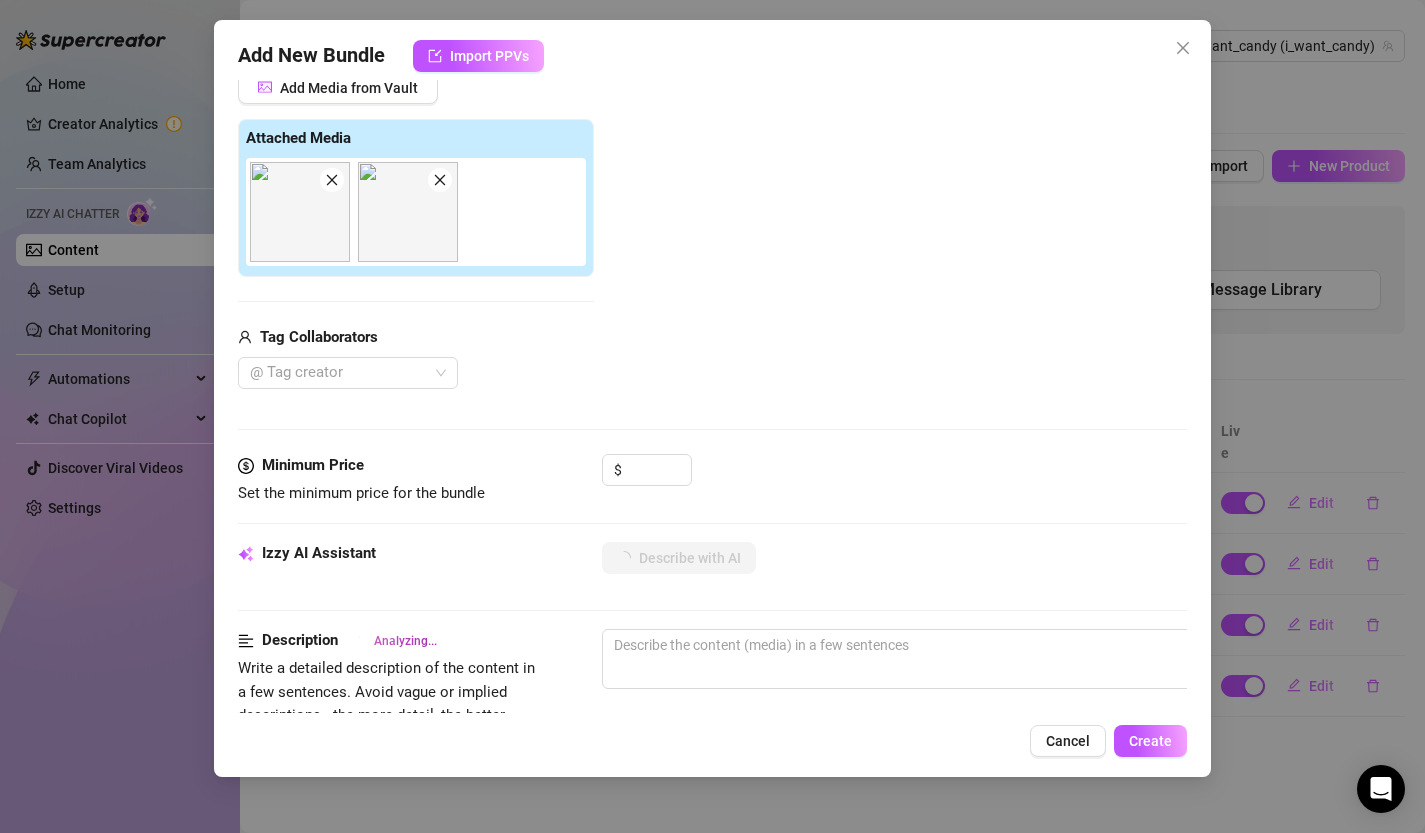 type on "Candy" 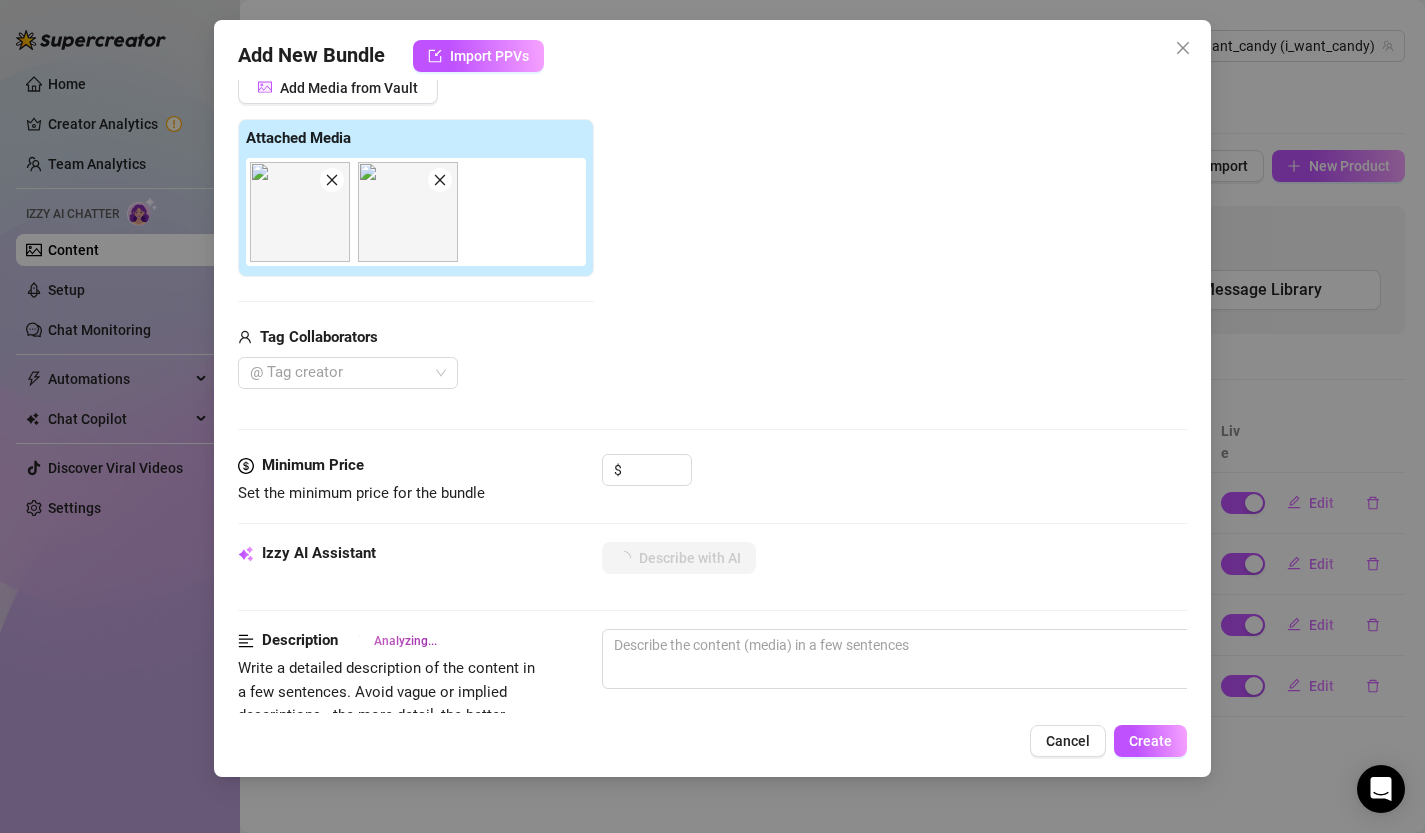 type on "Candy" 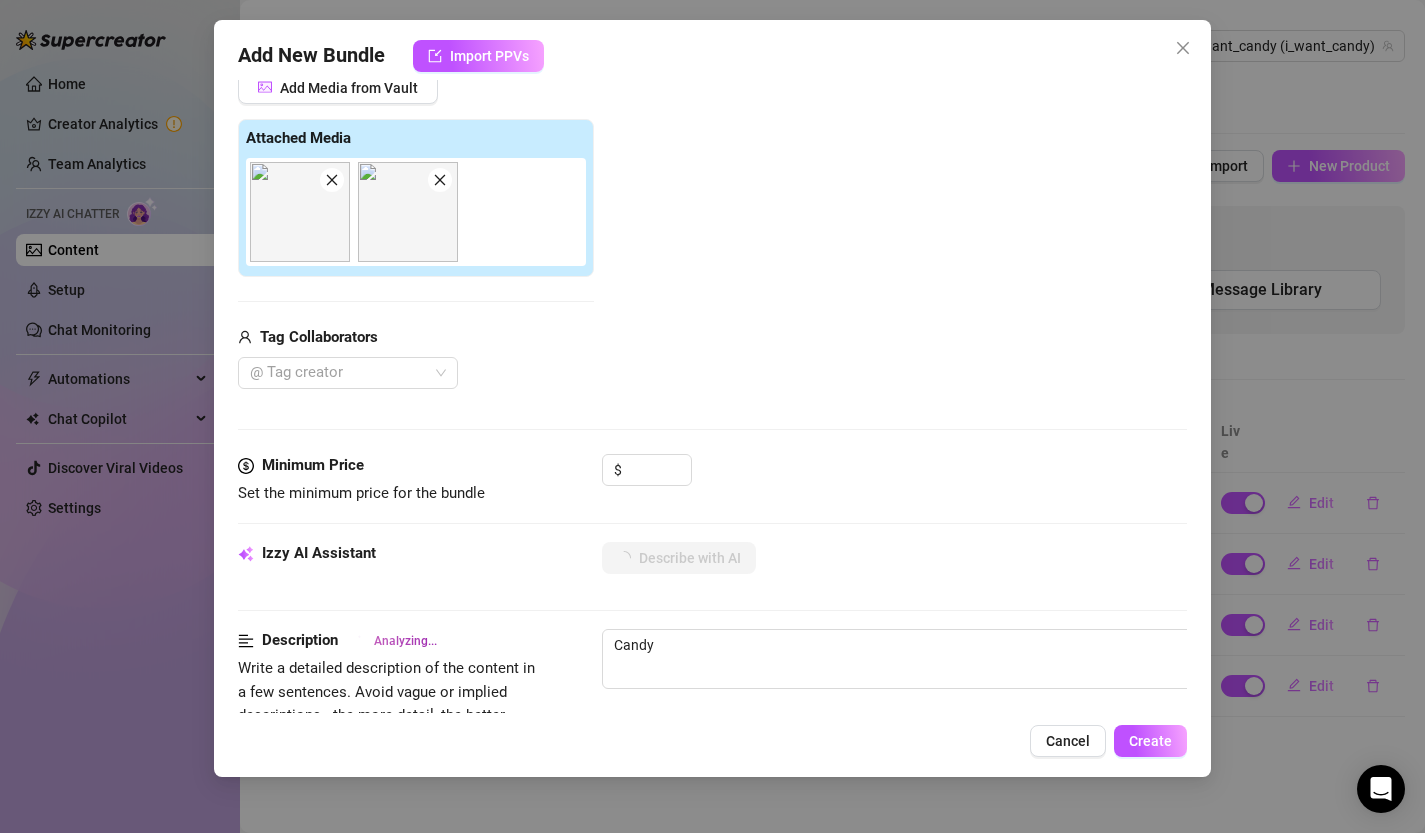 type on "[NAME] shows" 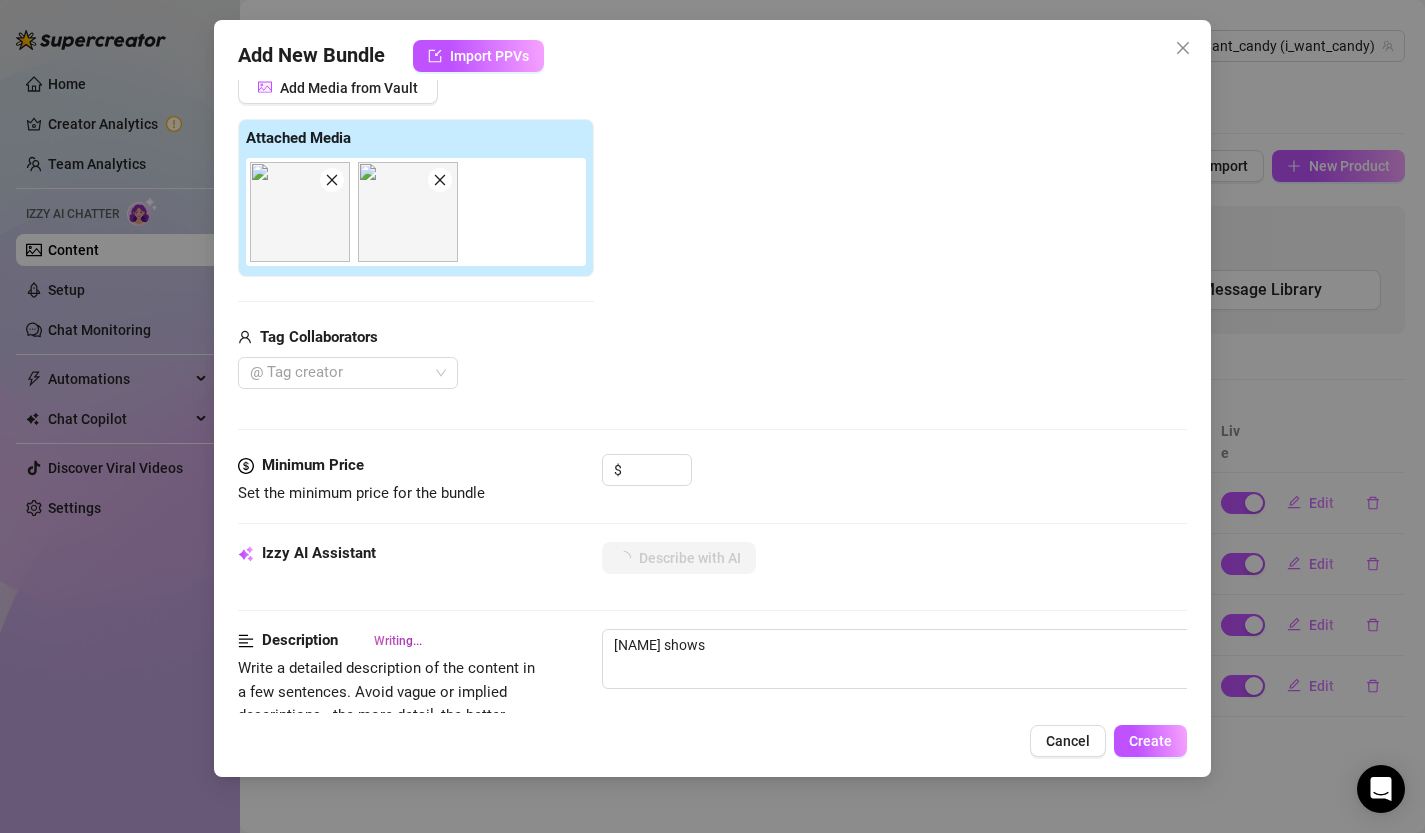 type on "[NAME] shows off" 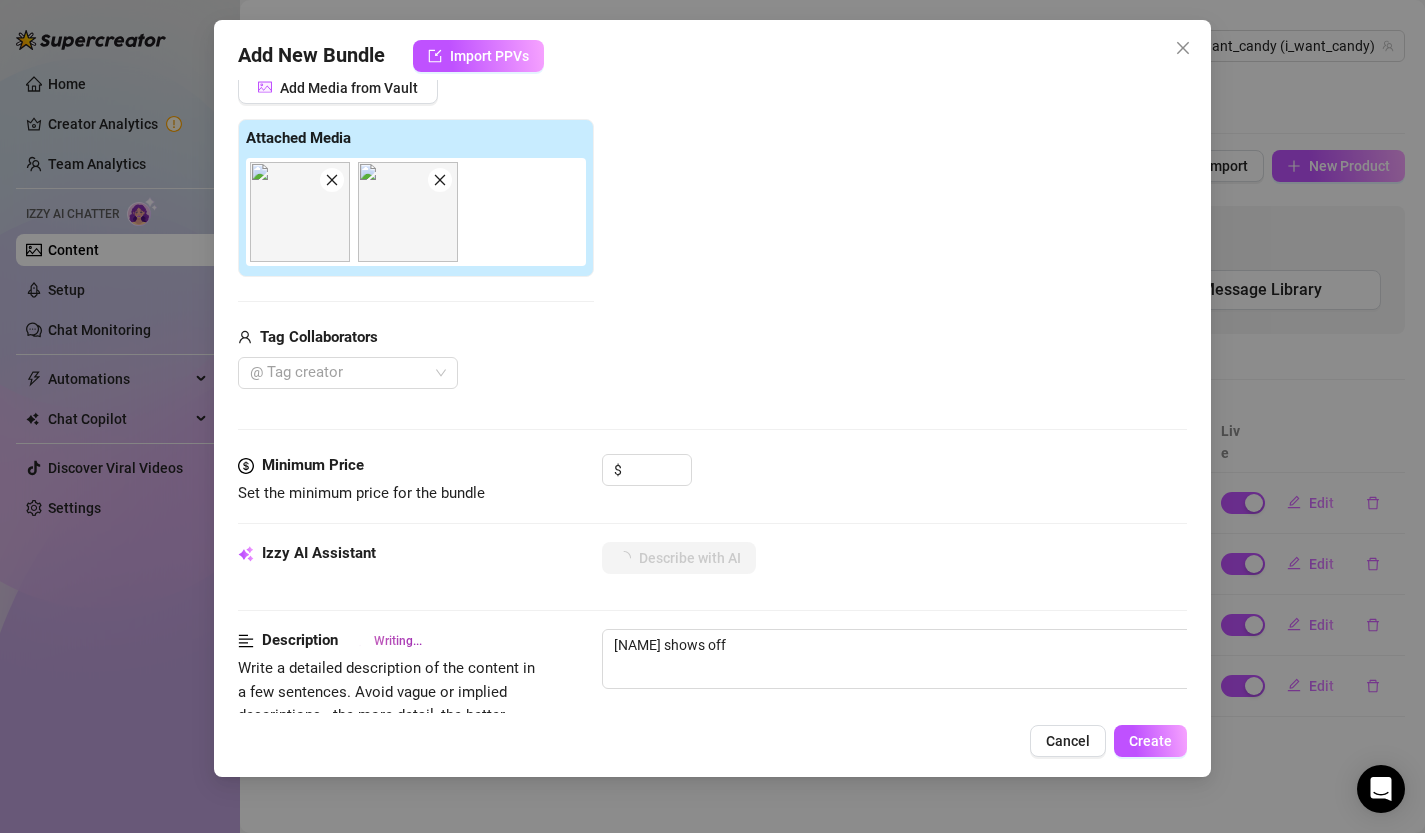 type on "[NAME] shows off her" 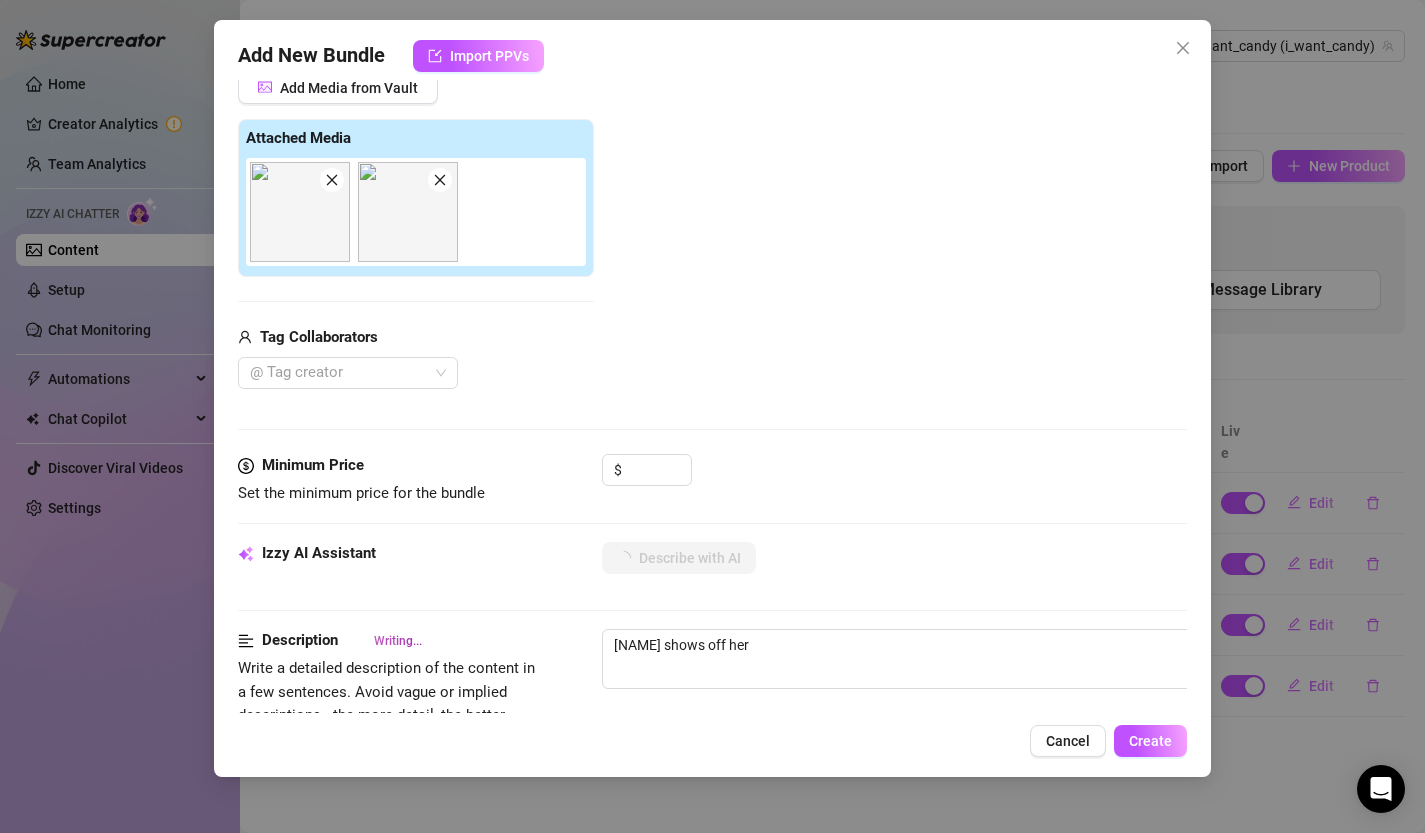 type on "[NAME] shows off her sexy" 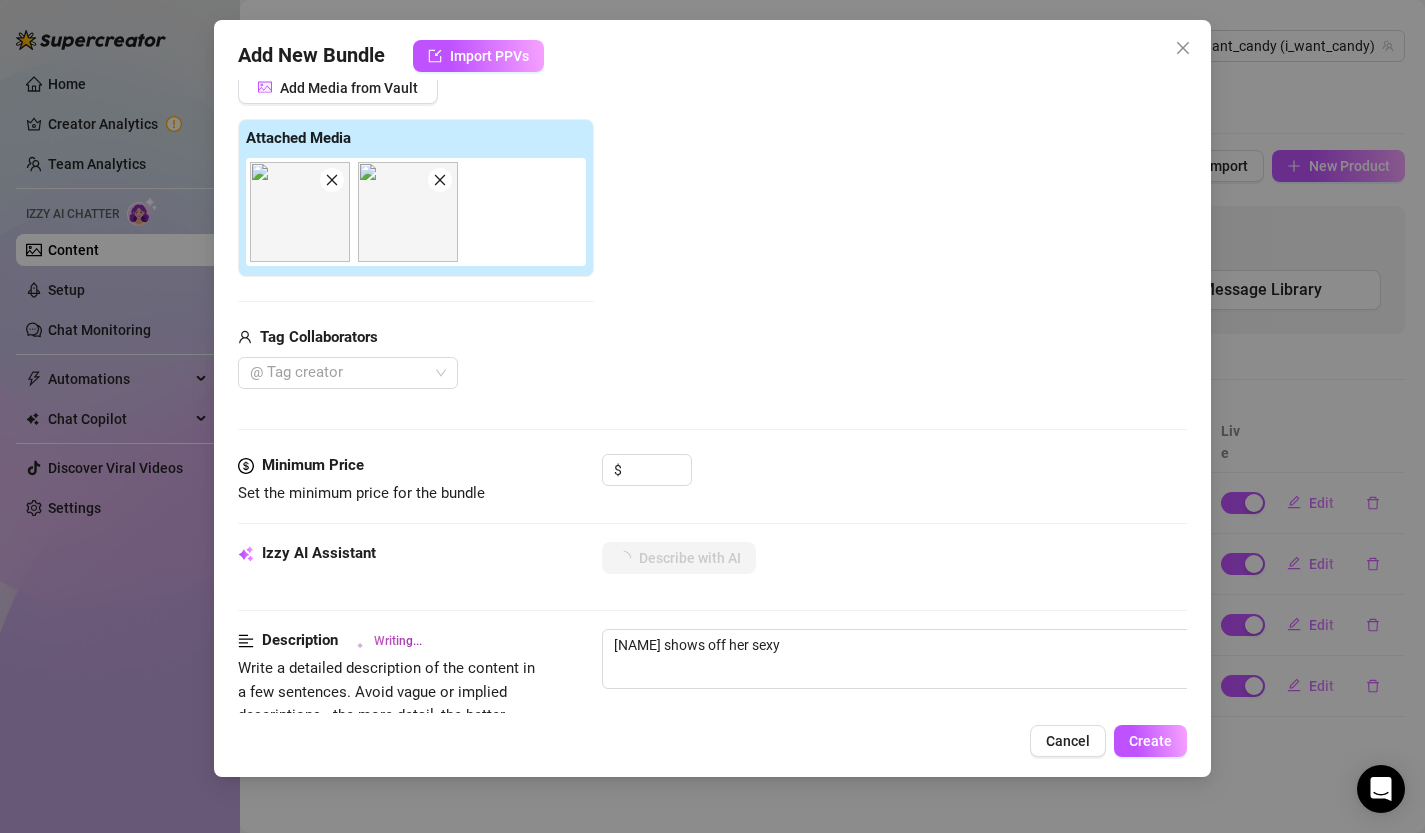 type on "[NAME] shows off her sexy feet" 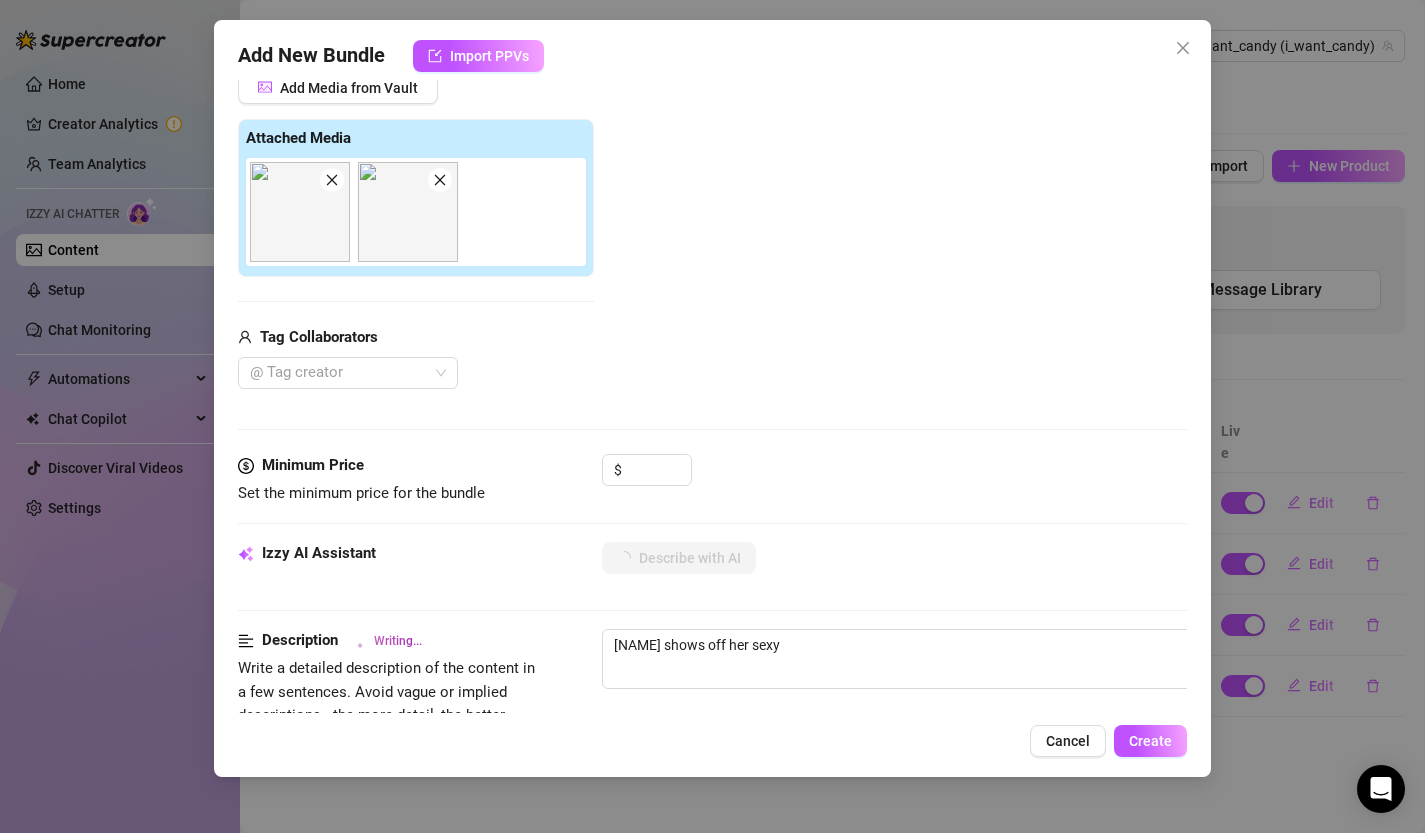 type on "[NAME] shows off her sexy feet" 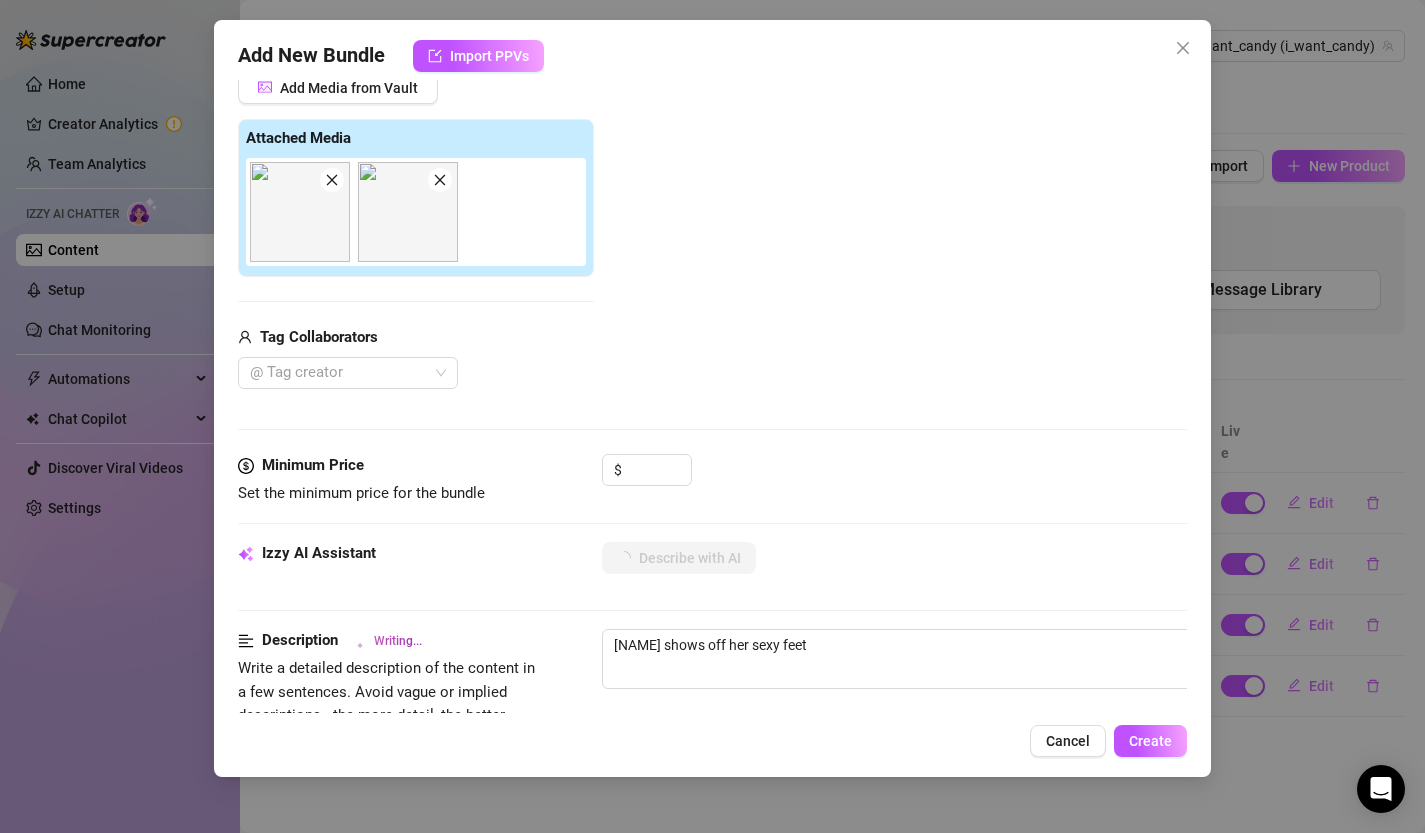 type on "[NAME] shows off her sexy feet with" 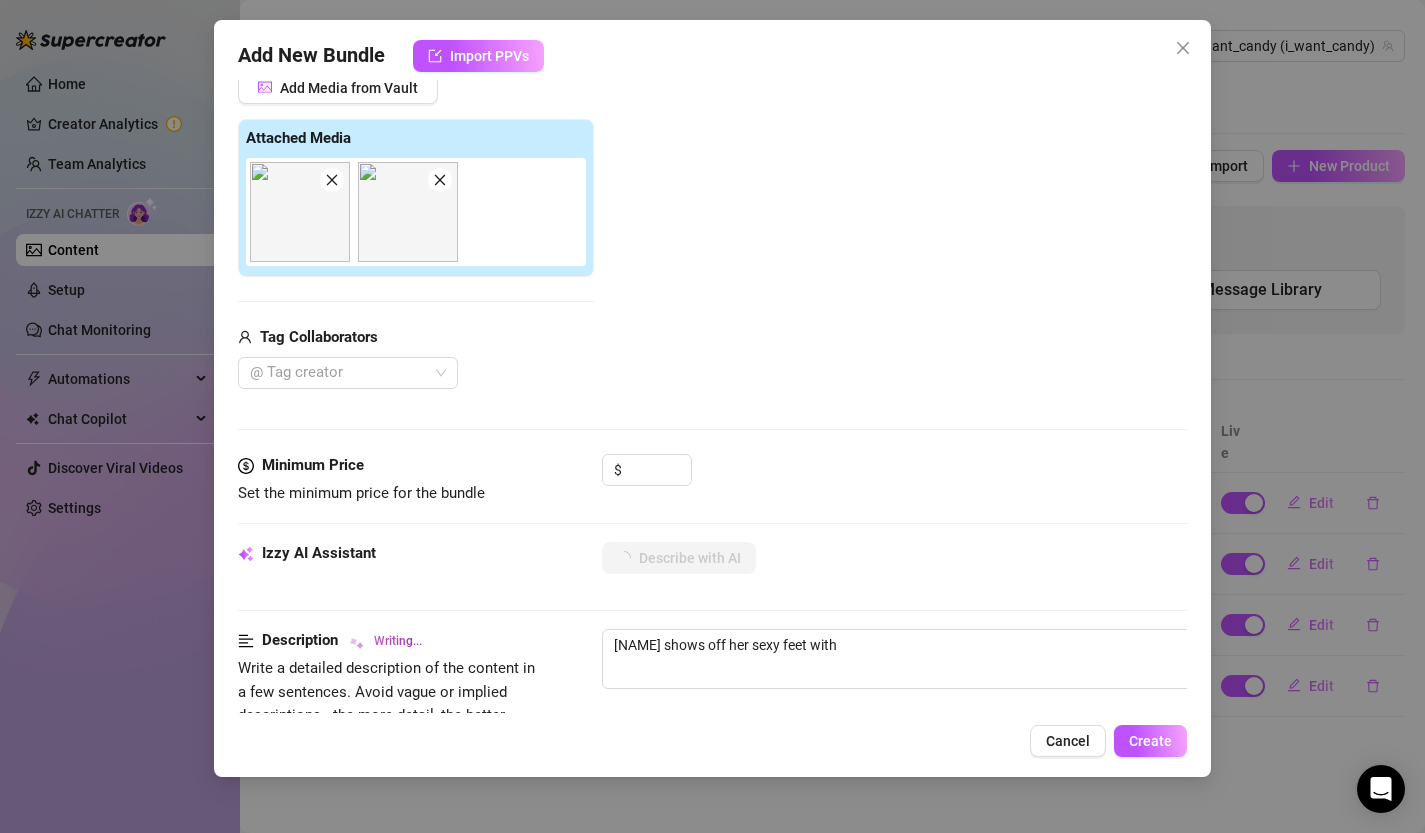 type on "[NAME] shows off her sexy feet with red-painted" 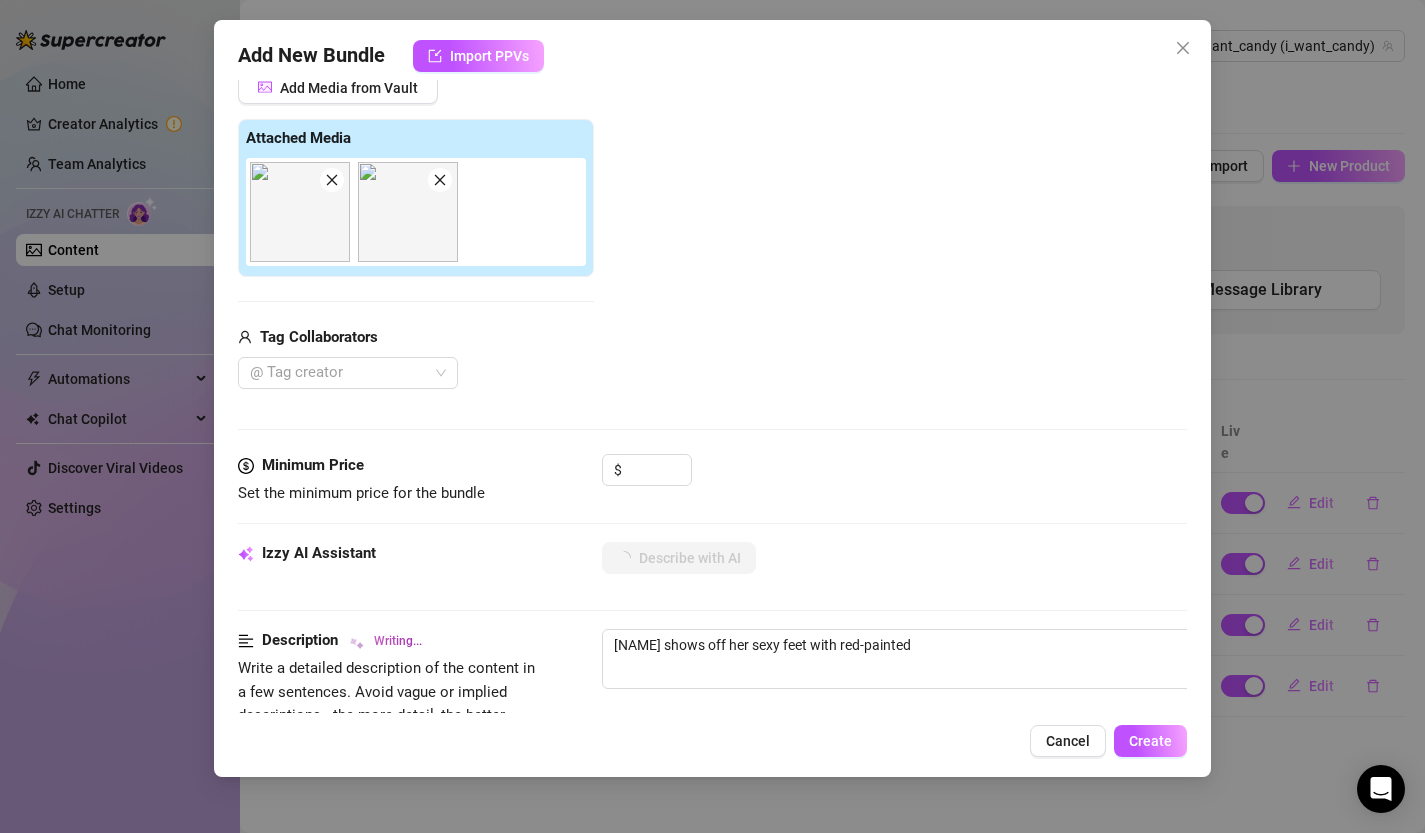 type on "[NAME] shows off her sexy feet with red-painted toenails" 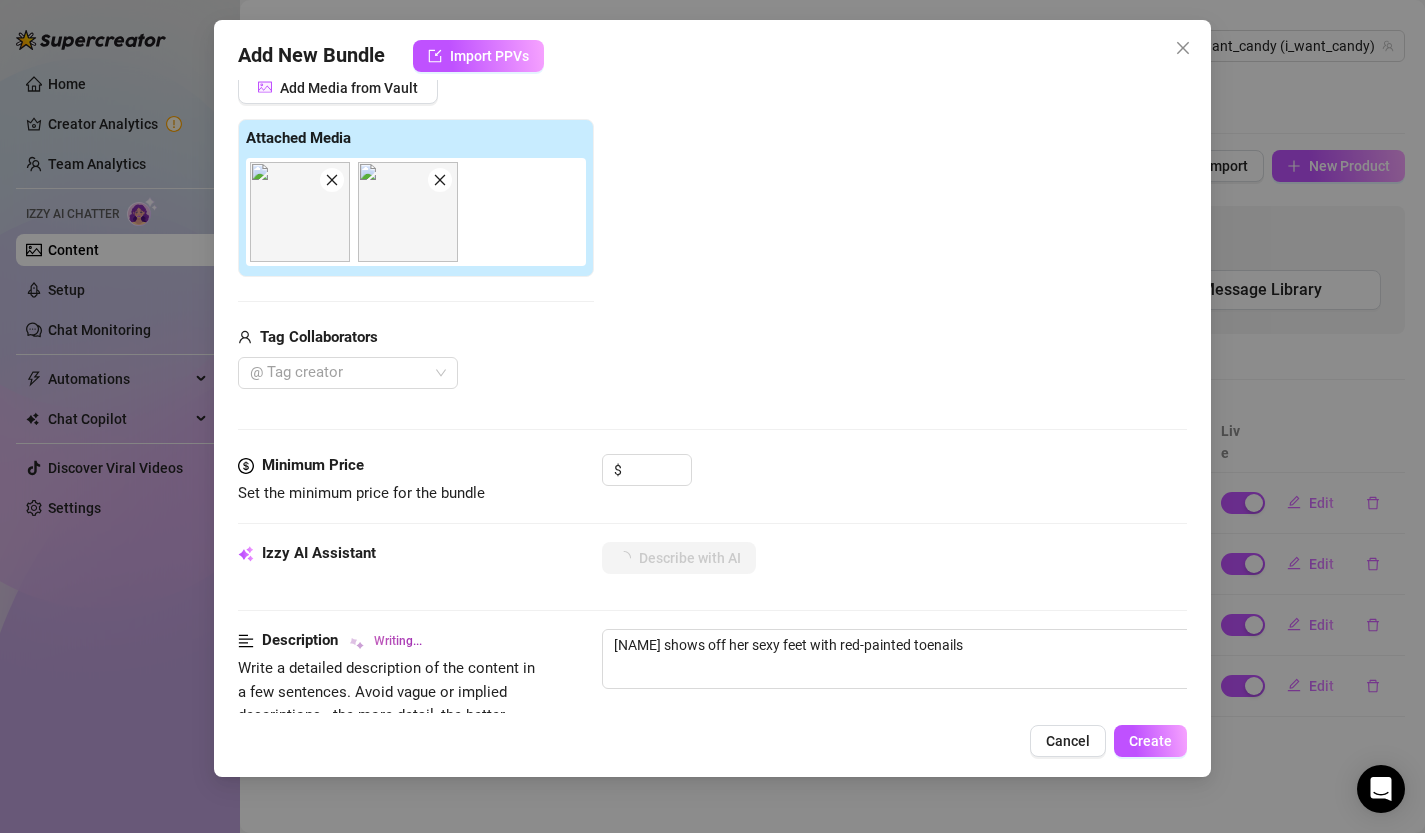 type on "[NAME] shows off her sexy feet with red-painted toenails in" 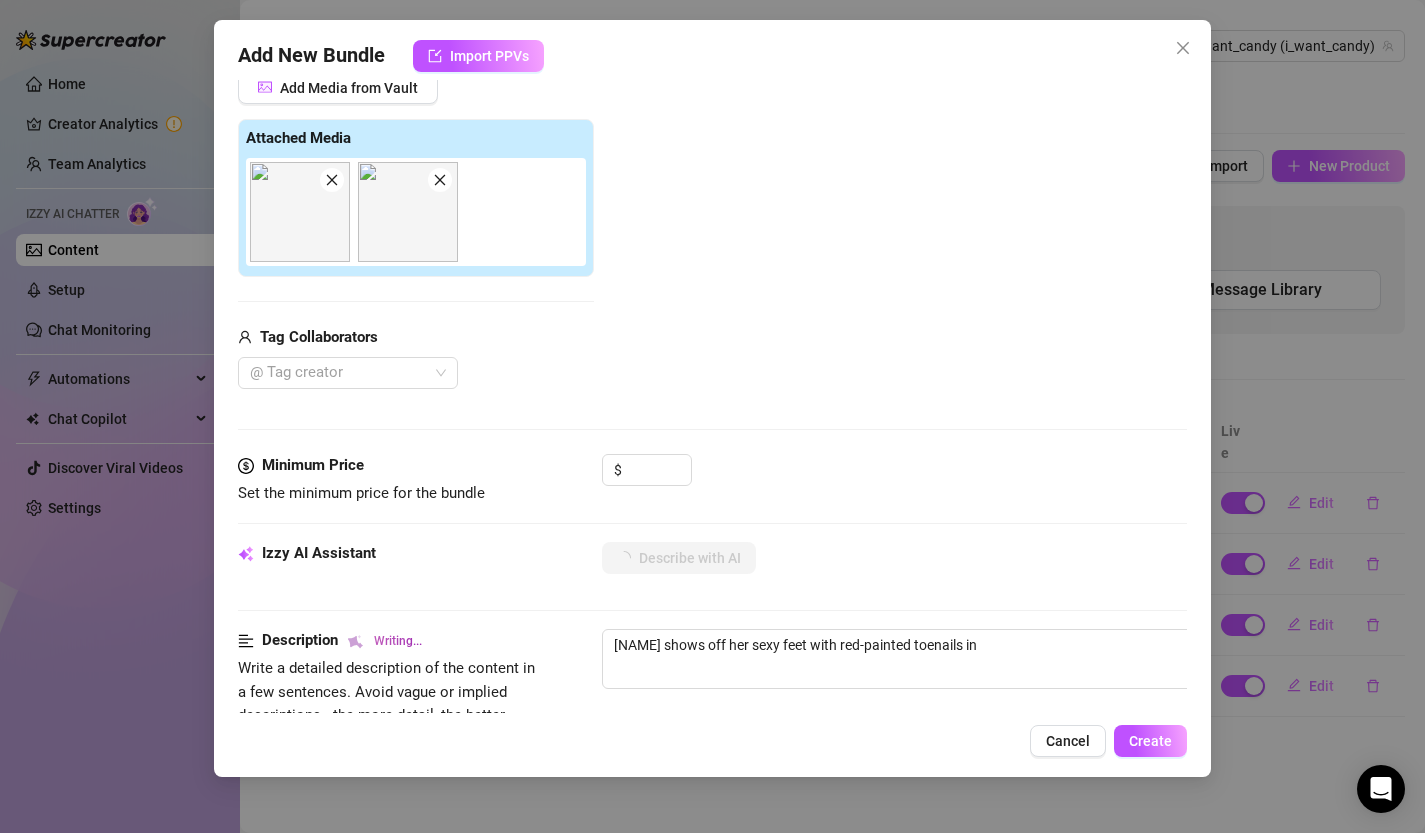 type on "[NAME] shows off her sexy feet with red-painted toenails in a" 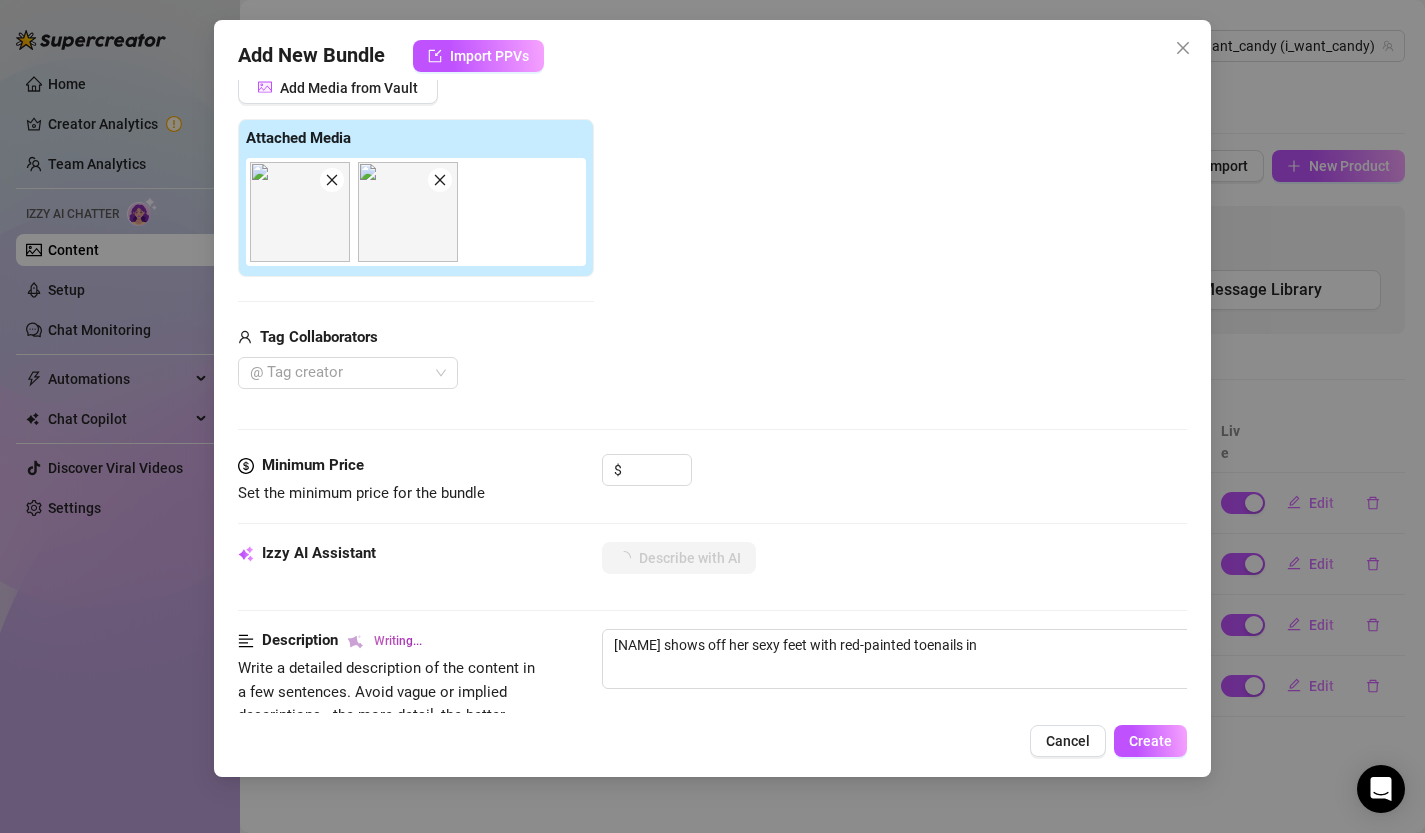 type on "[NAME] shows off her sexy feet with red-painted toenails in a" 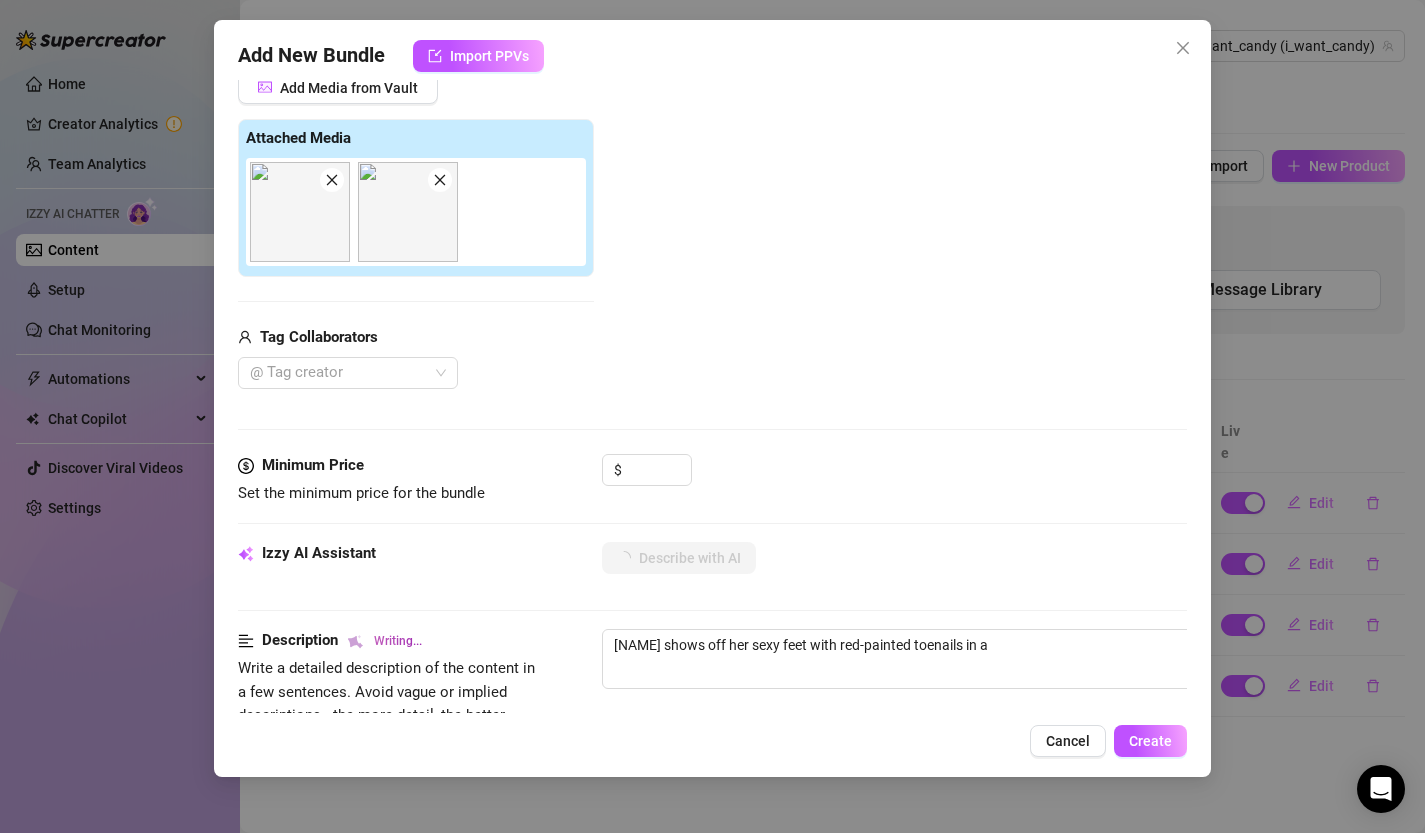 type on "[NAME] shows off her sexy feet with red-painted toenails in a cozy" 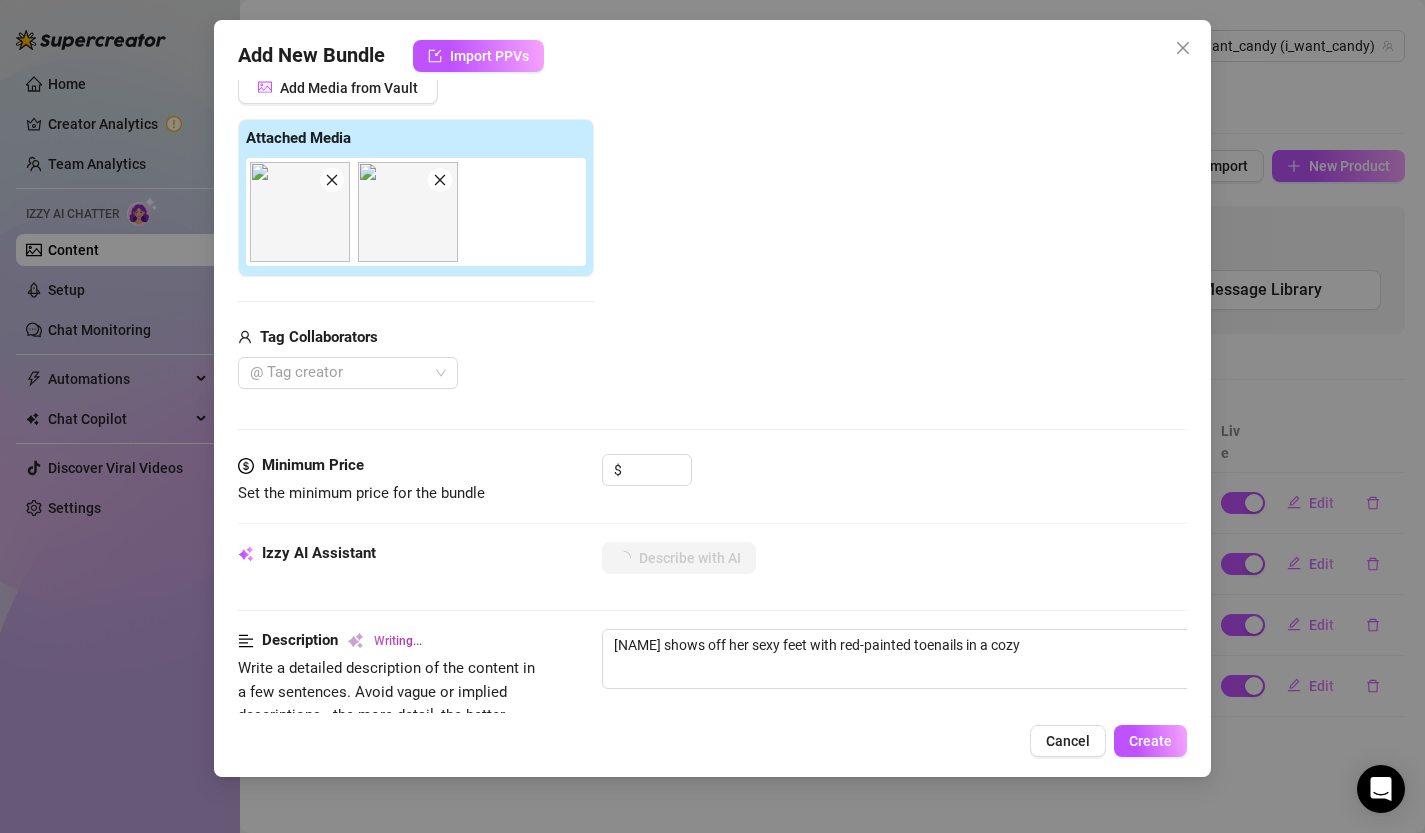 type on "[NAME] shows off her sexy feet with red-painted toenails in a cozy living" 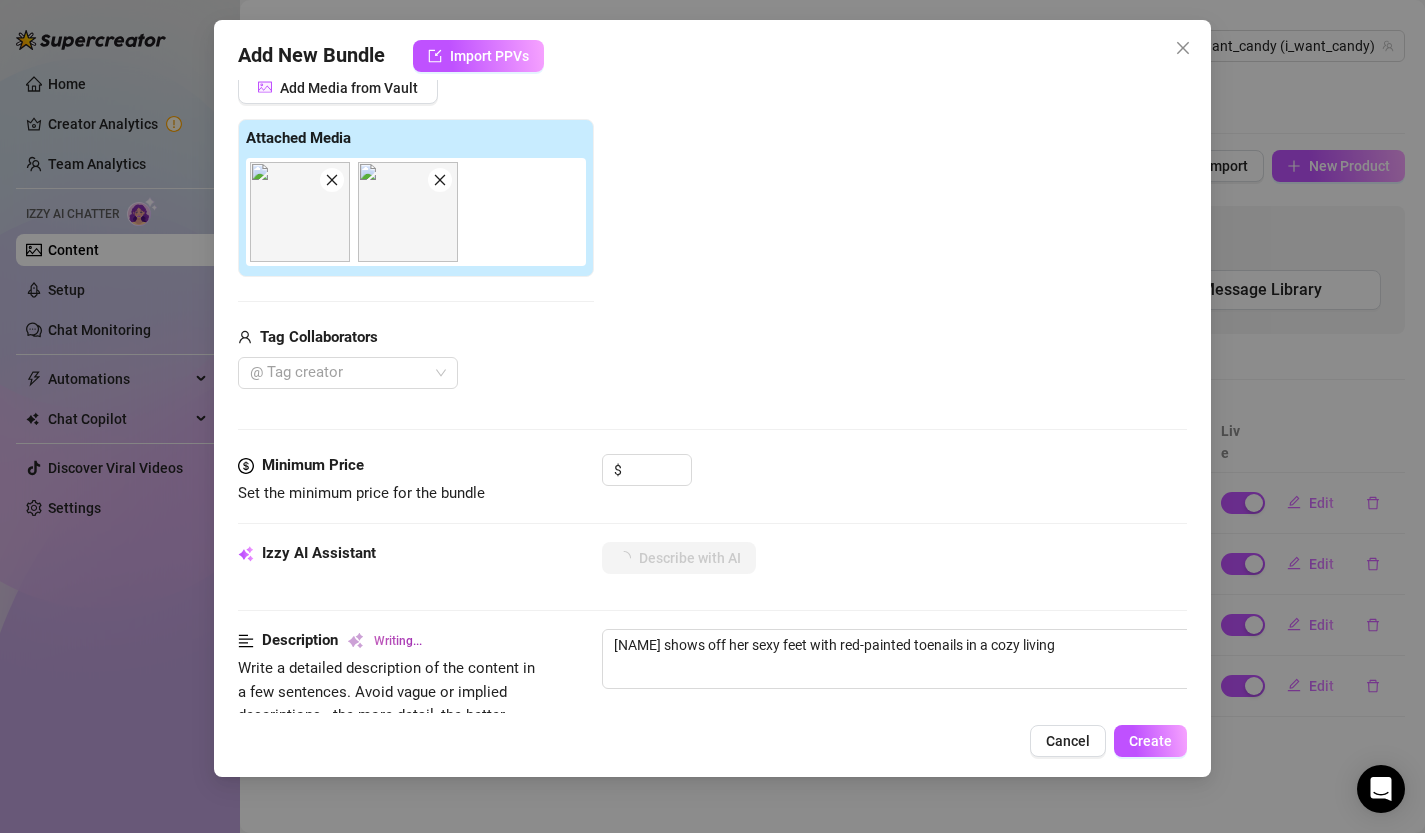 type on "[NAME] shows off her sexy feet with red-painted toenails in a cozy living room" 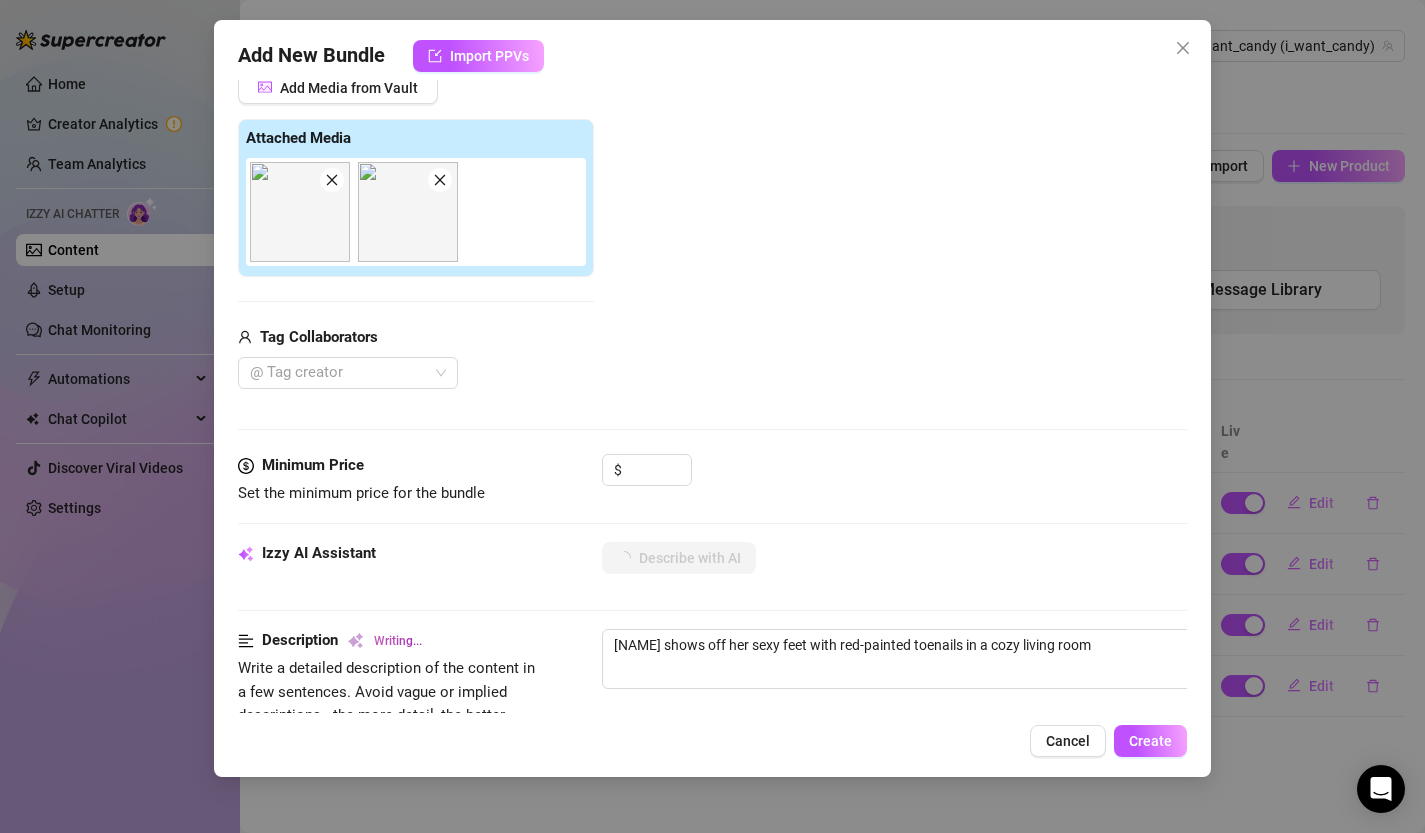 type on "[NAME] shows off her sexy feet with red-painted toenails in a cozy living room setting." 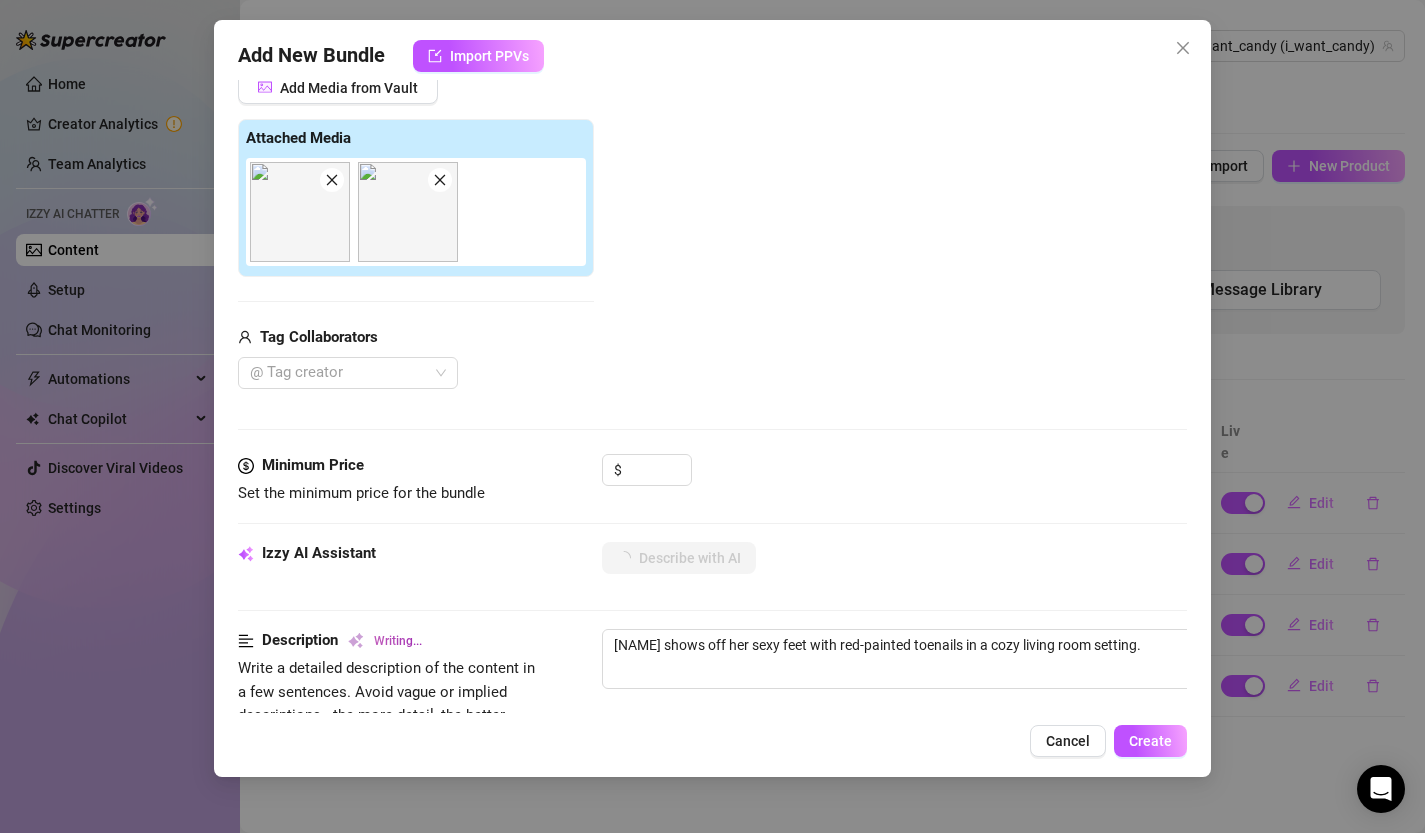 type on "[NAME] shows off her sexy feet with red-painted toenails in a cozy living room setting. Her" 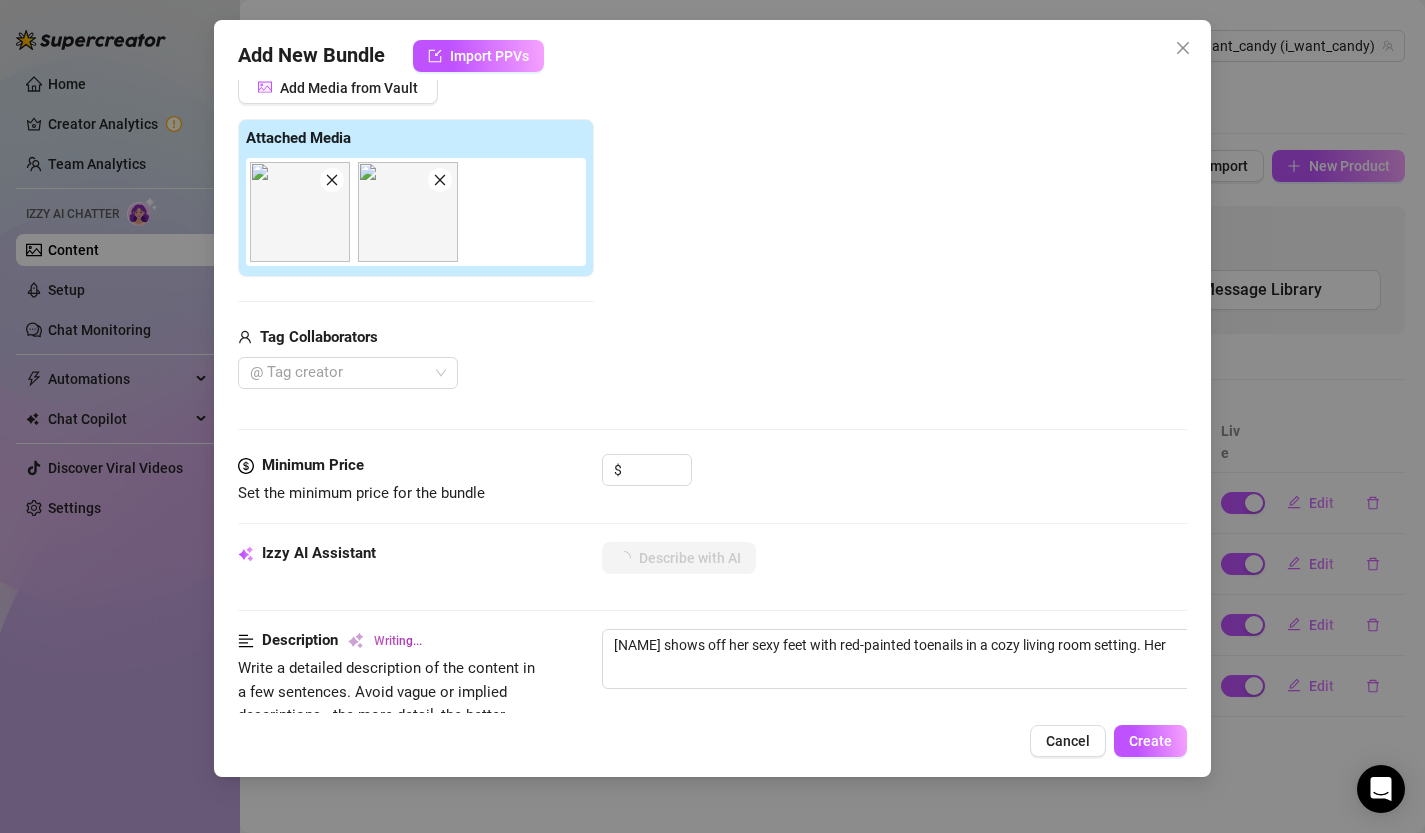 type on "[NAME] shows off her sexy feet with red-painted toenails in a cozy living room setting. Her soles" 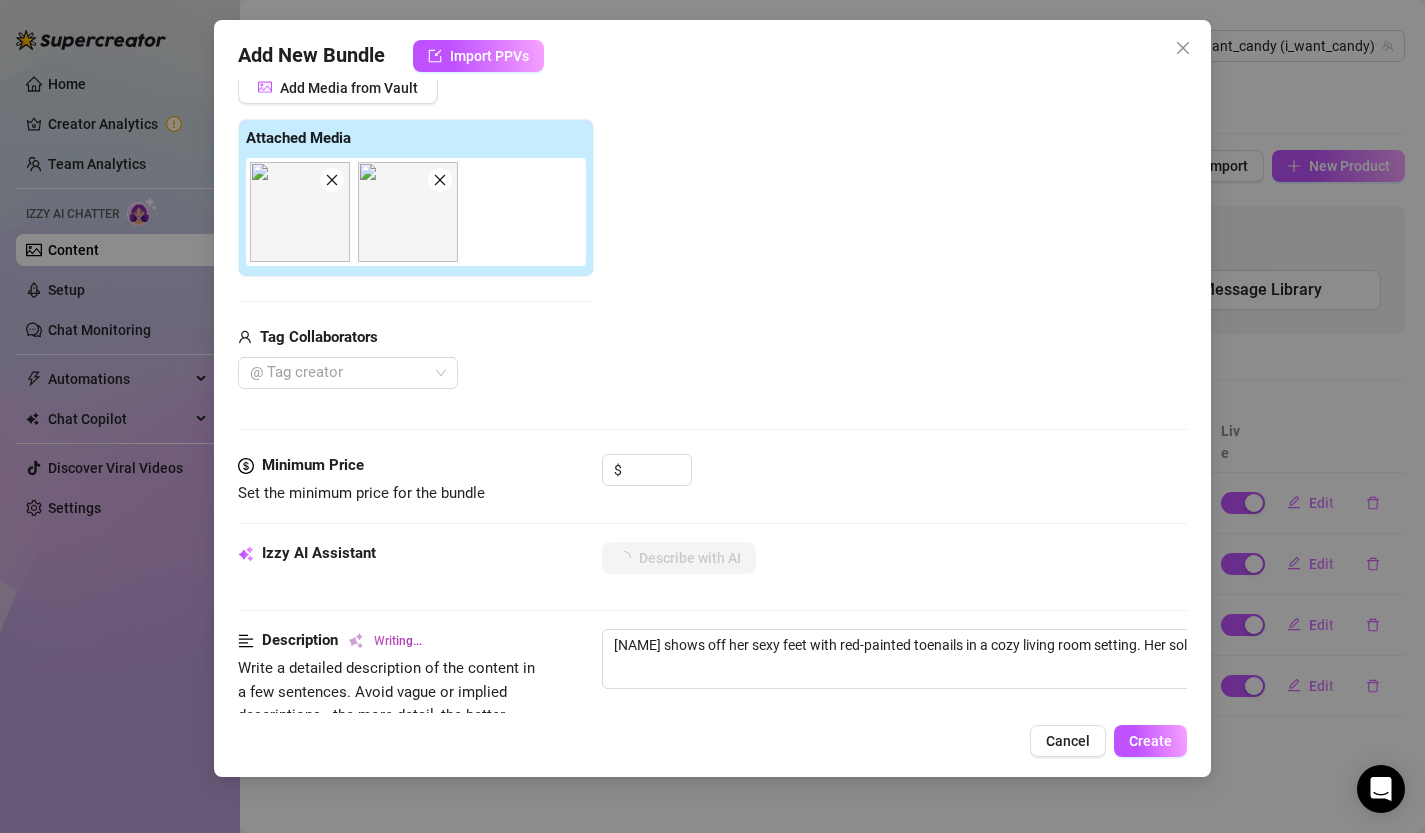 type on "[NAME] shows off her sexy feet with red-painted toenails in a cozy living room setting. Her soles and" 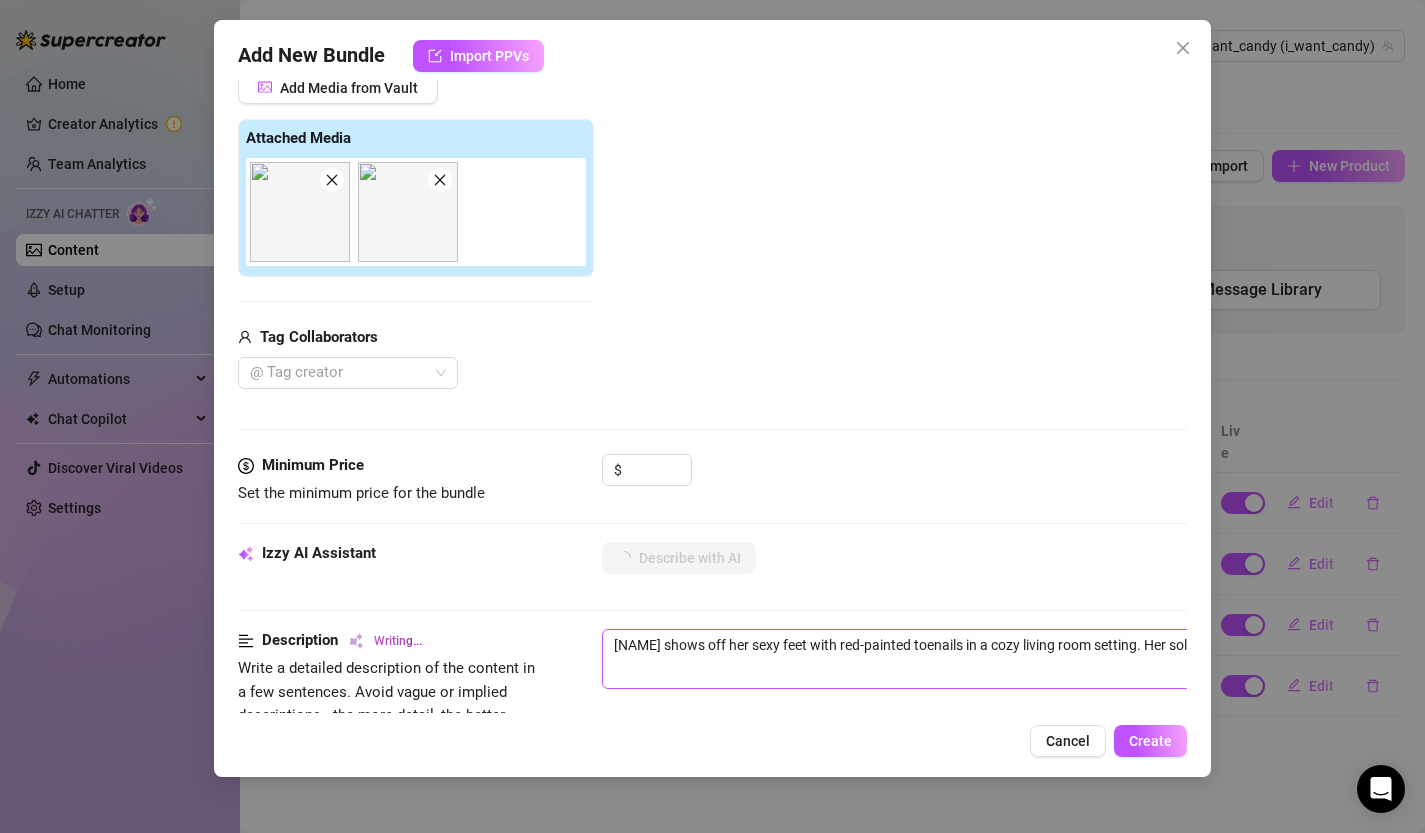 type on "[NAME] shows off her sexy feet with red-painted toenails in a cozy living room setting. Her soles and toes are in" 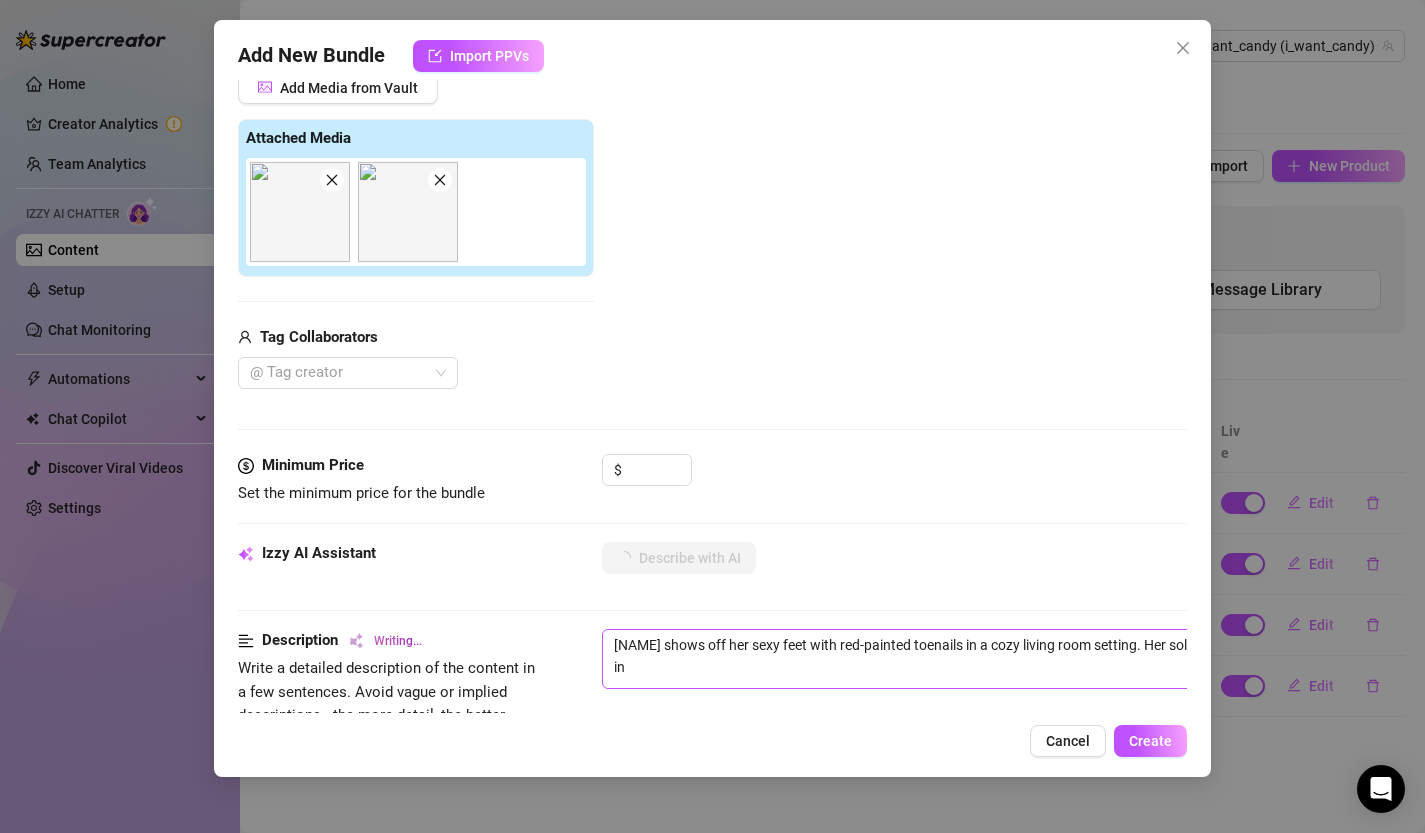 type on "[NAME] shows off her sexy feet with red-painted toenails in a cozy living room setting. Her soles and toes are in focus," 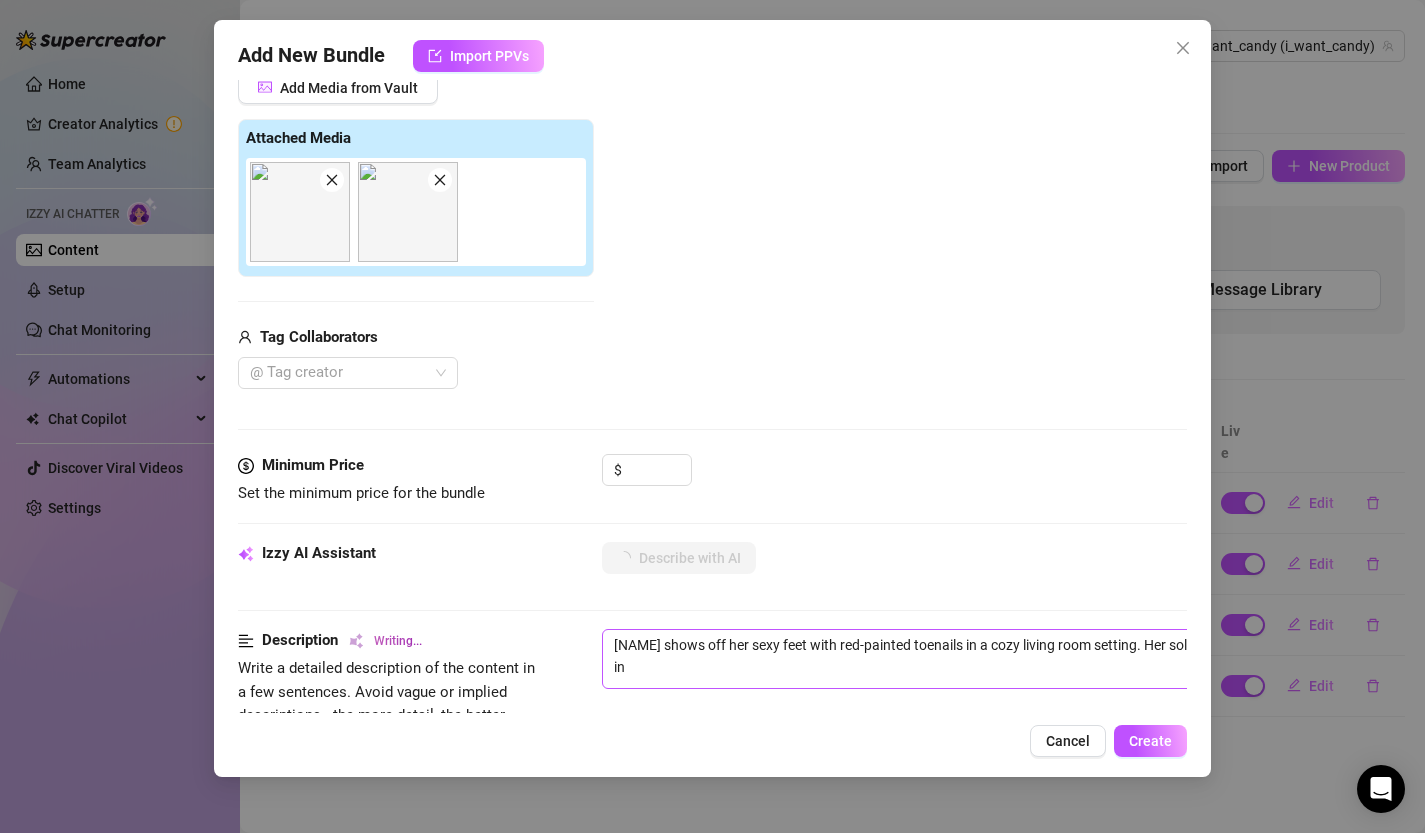 type on "[NAME] shows off her sexy feet with red-painted toenails in a cozy living room setting. Her soles and toes are in focus," 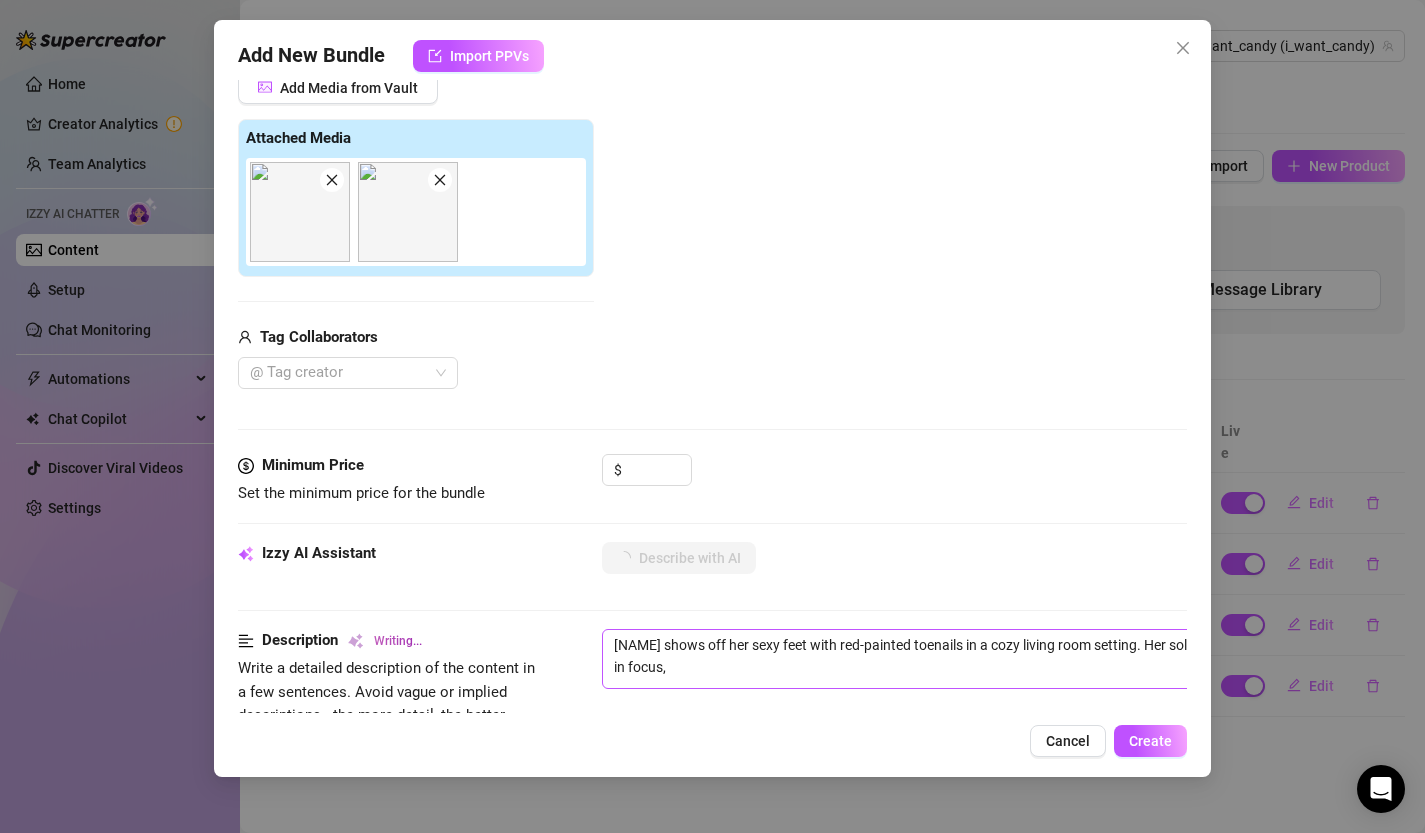type on "[NAME] shows off her sexy feet with red-painted toenails in a cozy living room setting. Her soles and toes are in focus, perfect" 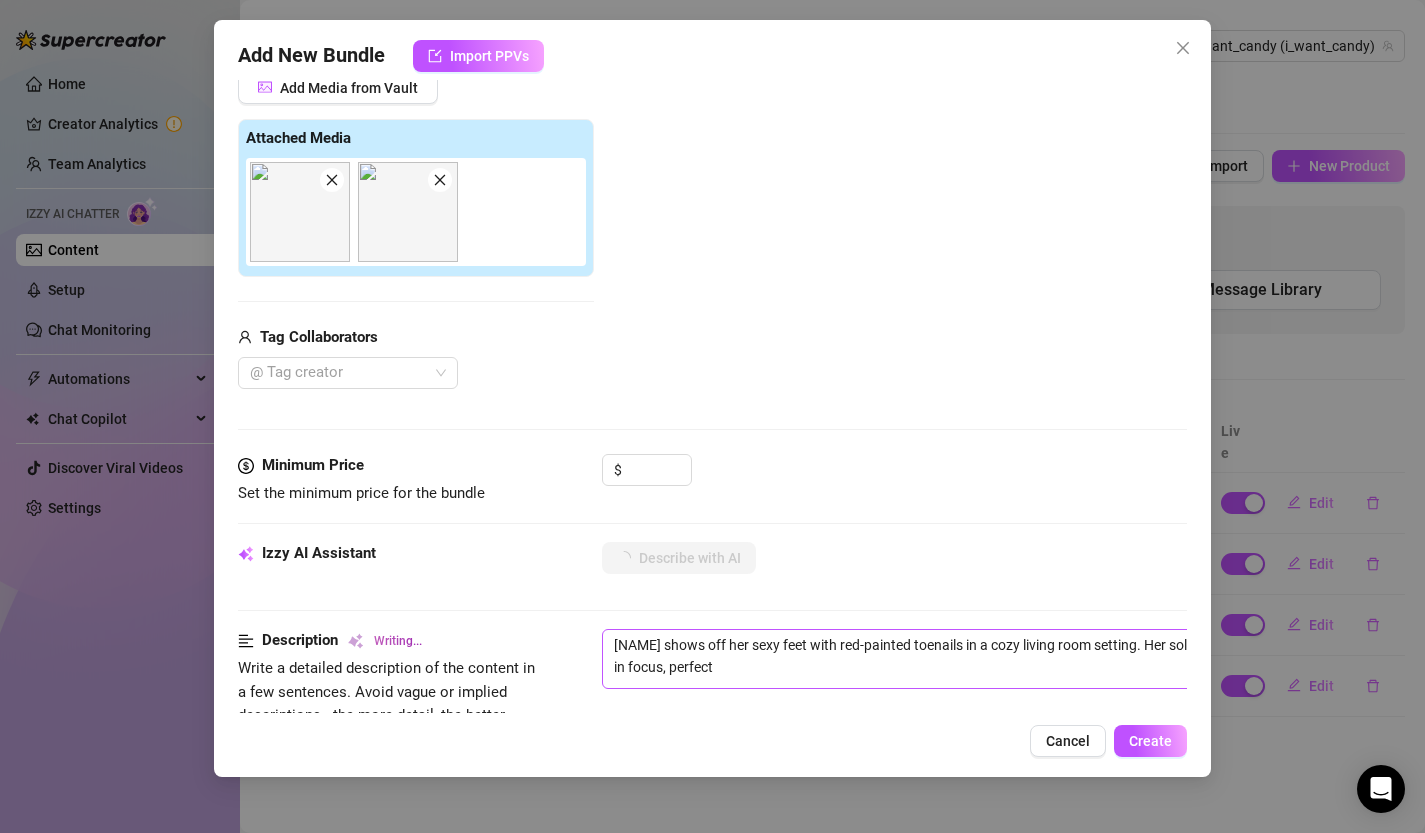 type on "[NAME] shows off her sexy feet with red-painted toenails in a cozy living room setting. Her soles and toes are in focus, perfect for" 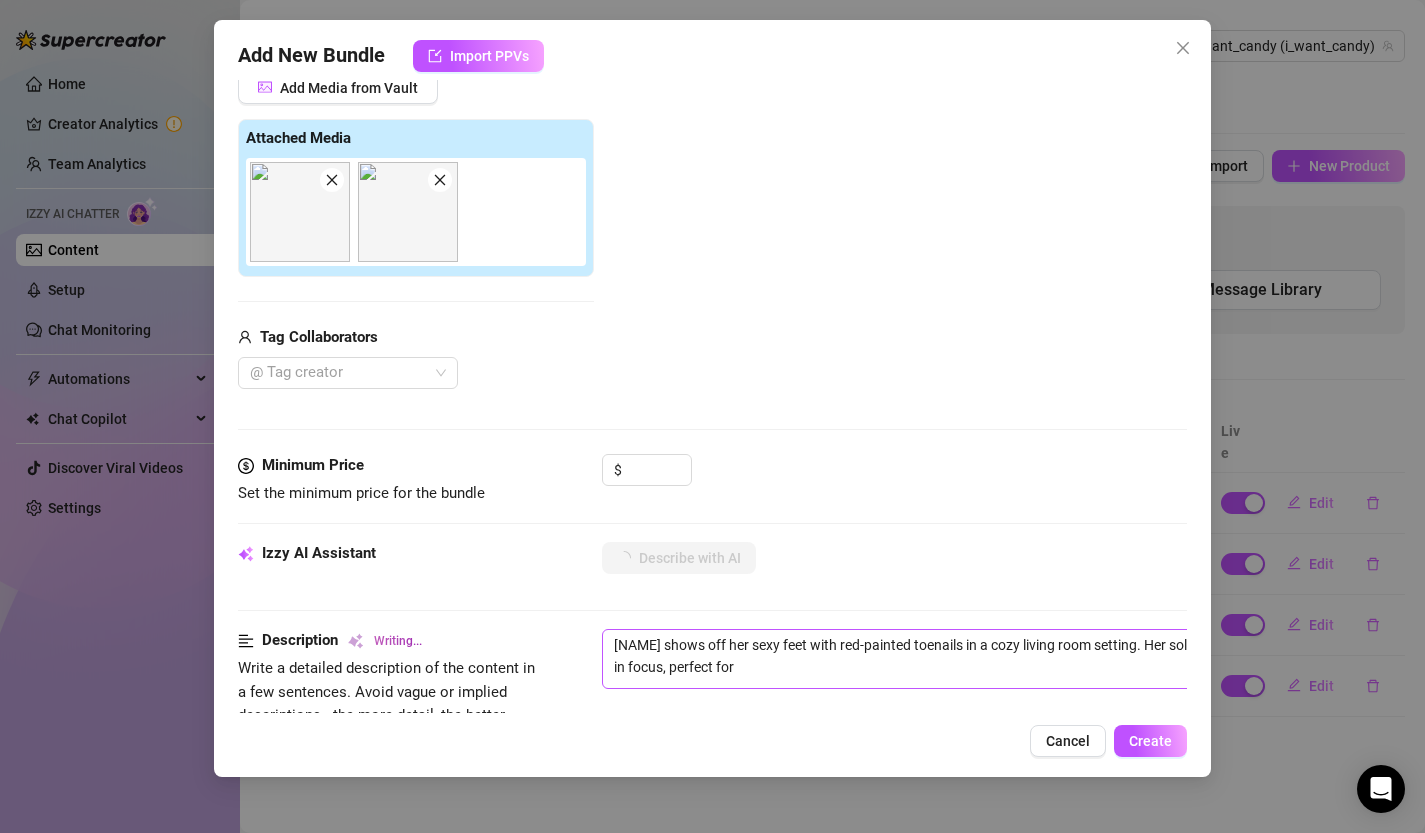 type on "[NAME] shows off her sexy feet with red-painted toenails in a cozy living room setting. Her soles and toes are in focus, perfect for foot" 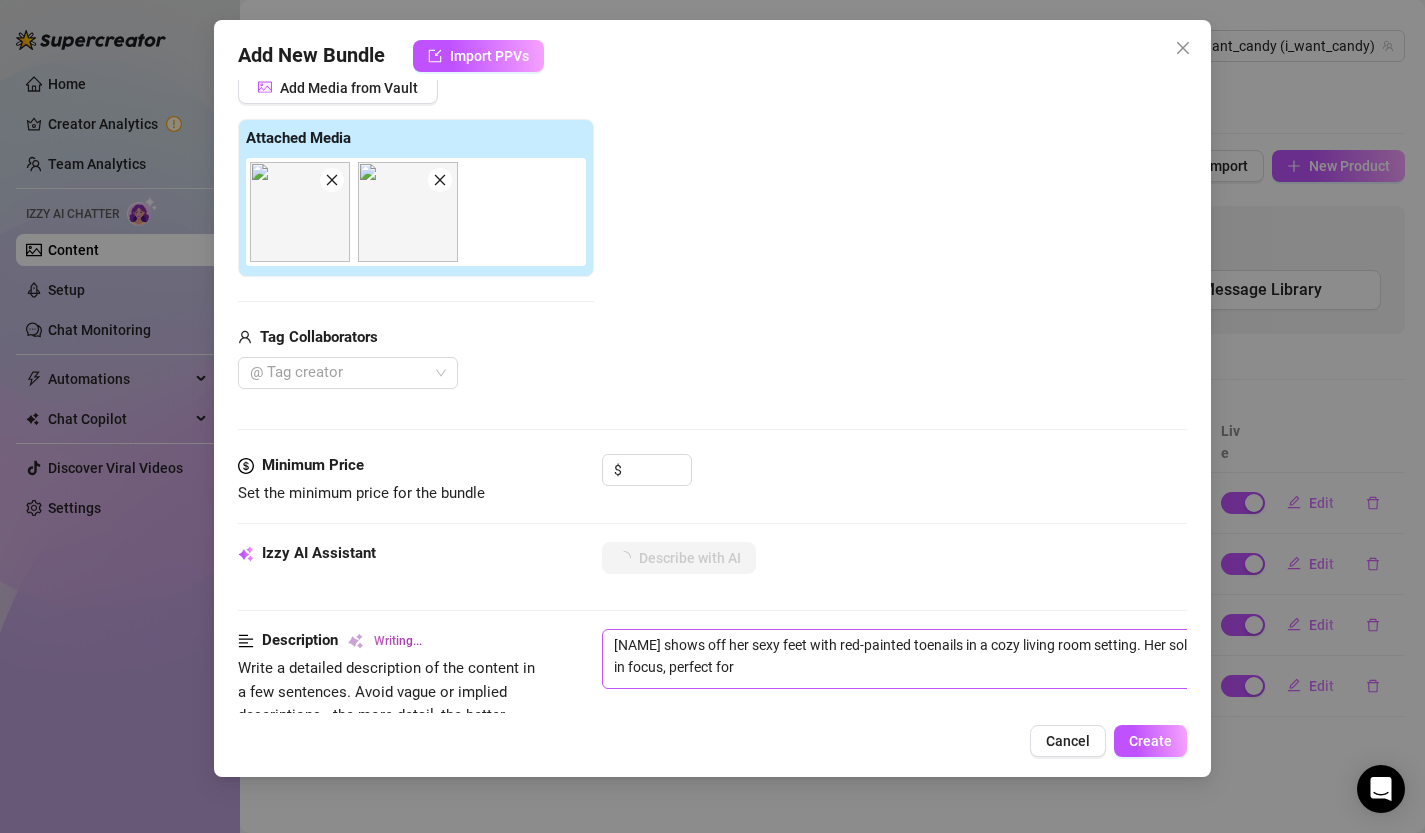 type on "[NAME] shows off her sexy feet with red-painted toenails in a cozy living room setting. Her soles and toes are in focus, perfect for foot" 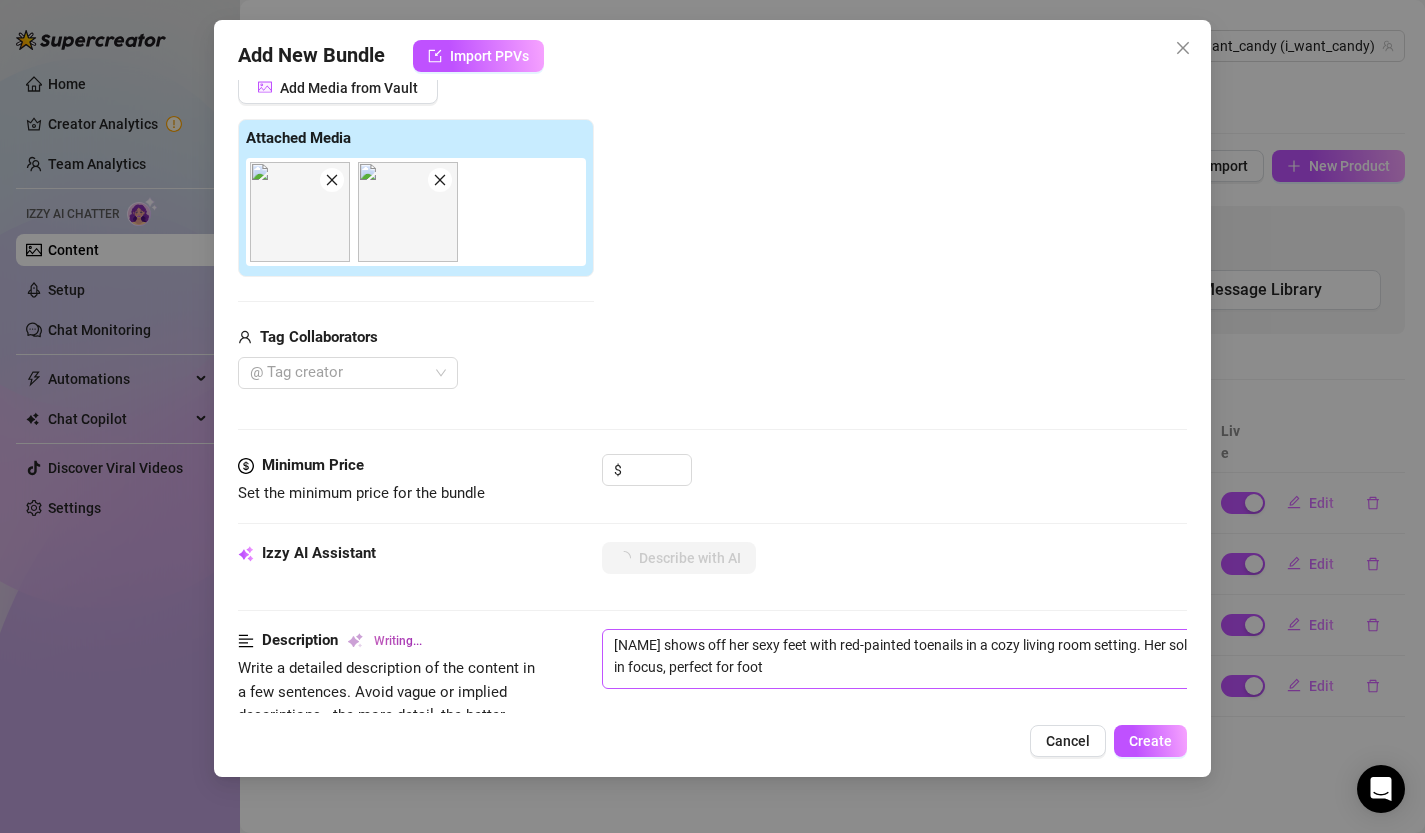 type on "[NAME] shows off her sexy feet with red-painted toenails in a cozy living room setting. Her soles and toes are in focus, perfect for foot fetish" 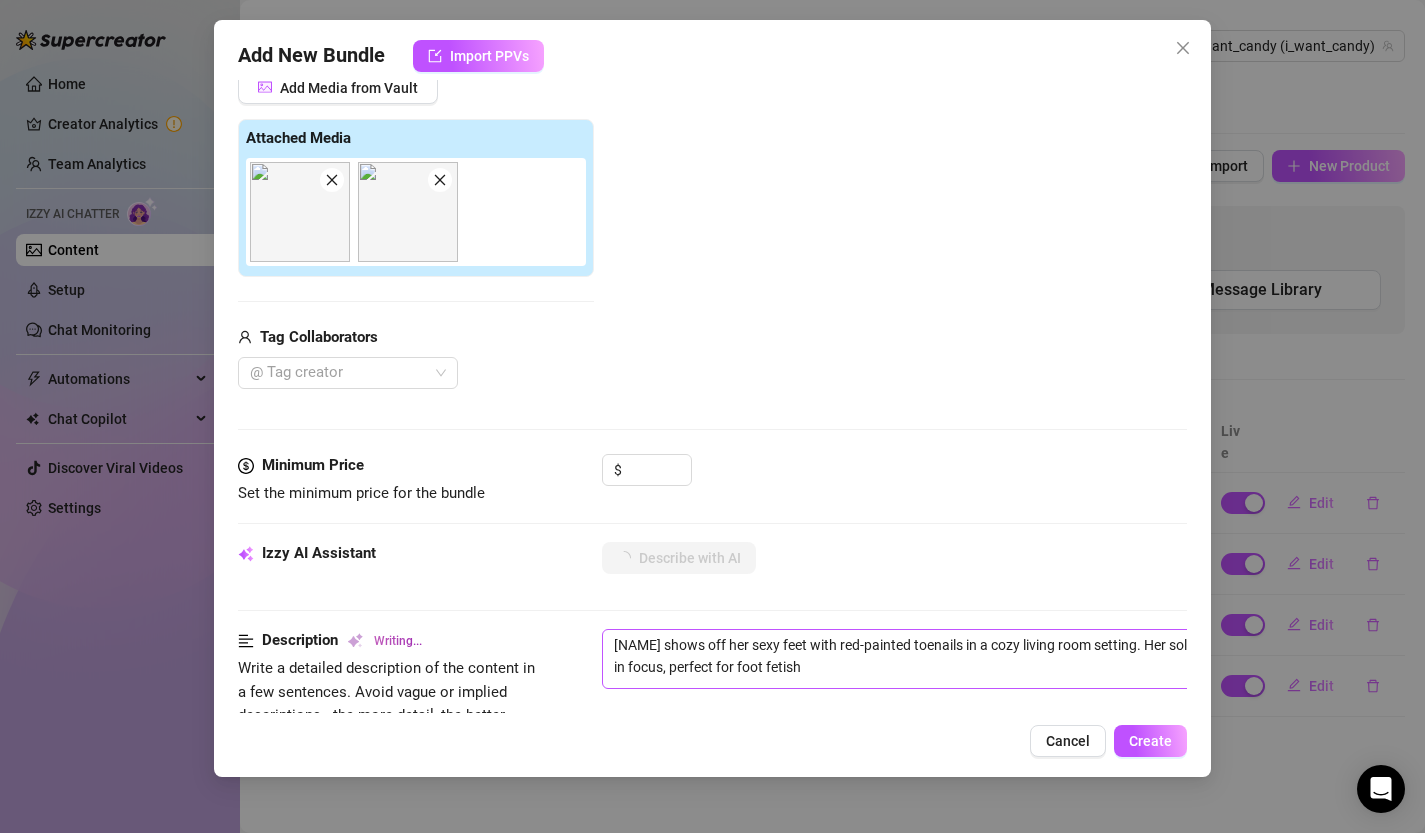 type on "[NAME] shows off her sexy feet with red-painted toenails in a cozy living room setting. Her soles and toes are in focus, perfect for foot fetish lovers." 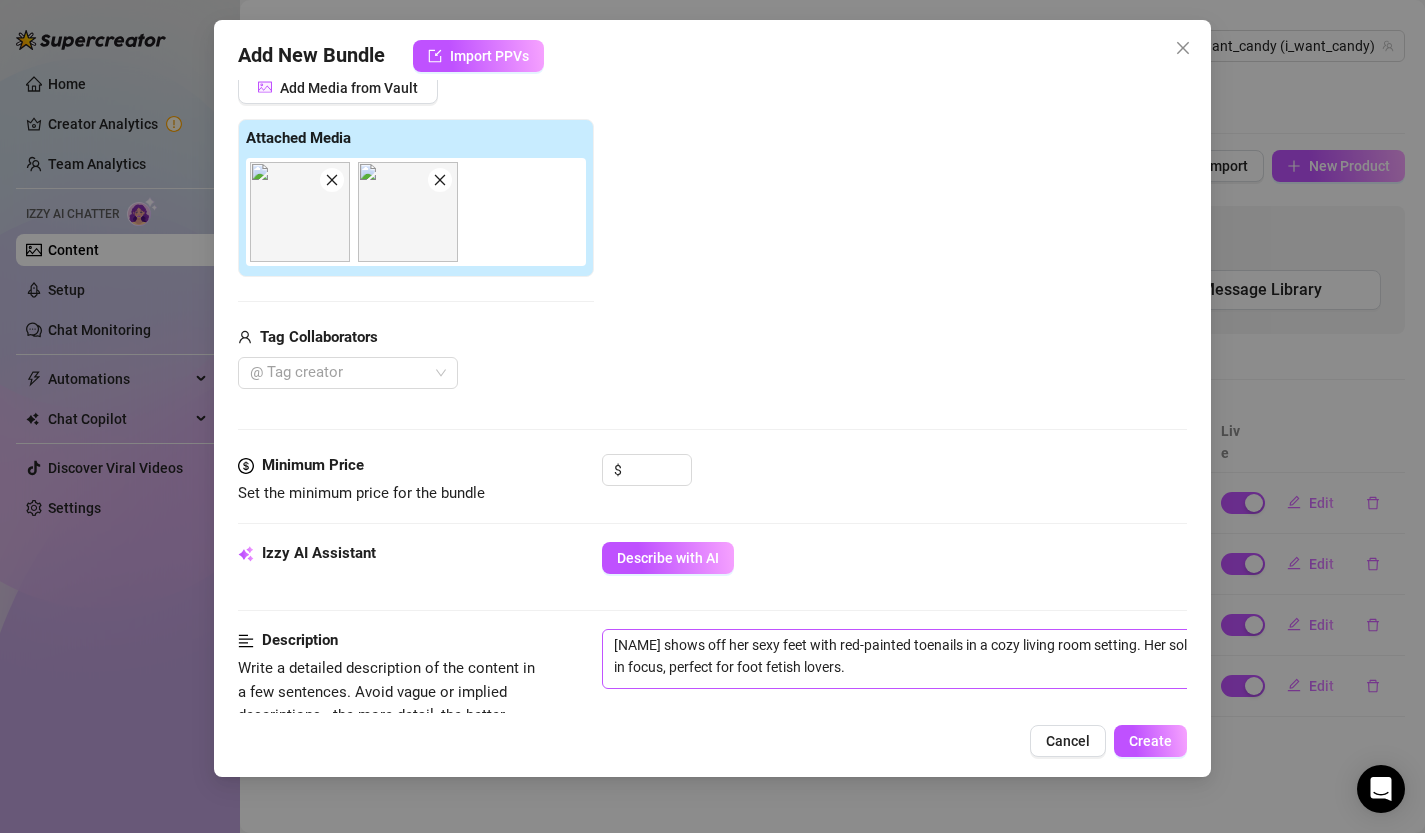 scroll, scrollTop: 339, scrollLeft: 0, axis: vertical 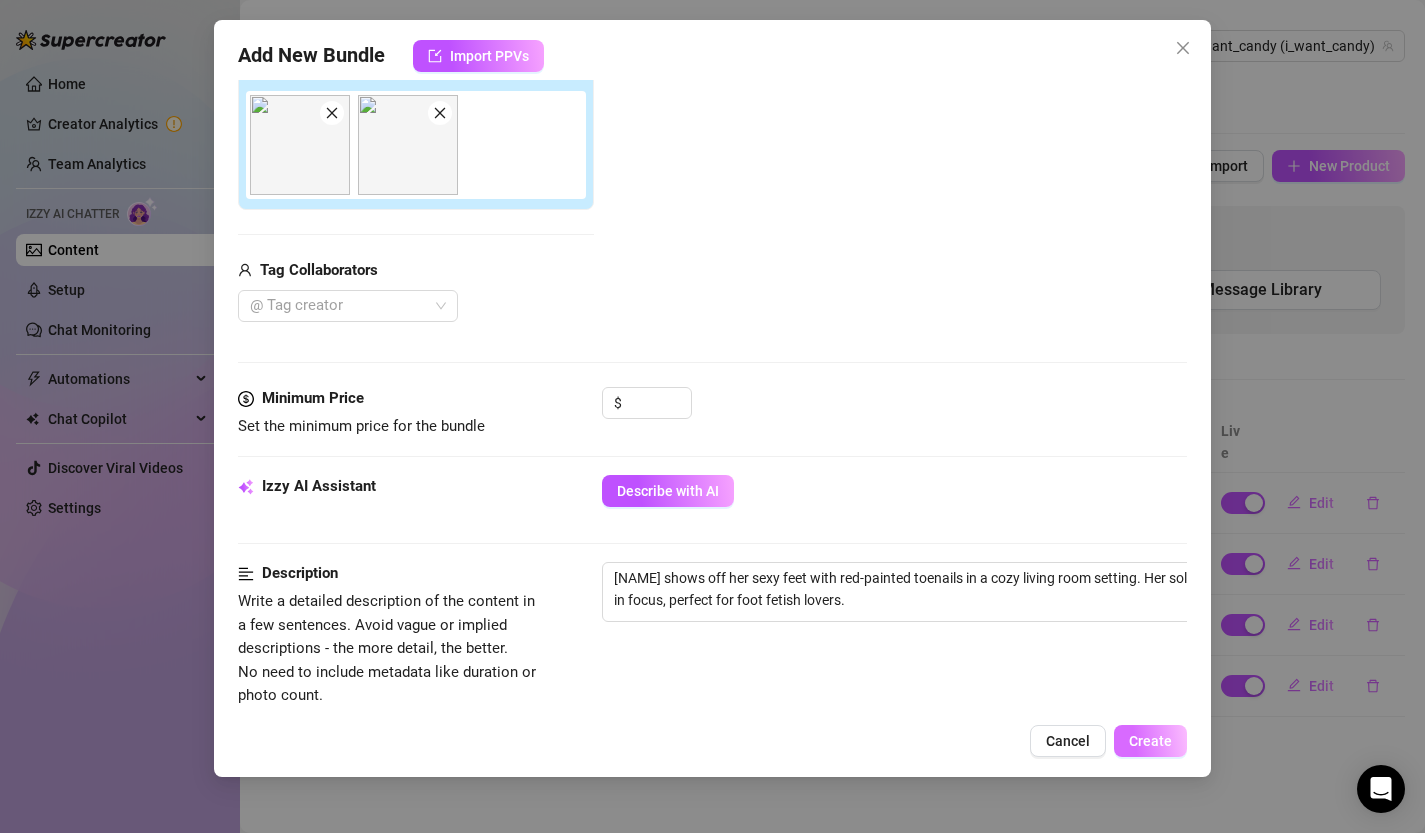 click on "Create" at bounding box center (1150, 741) 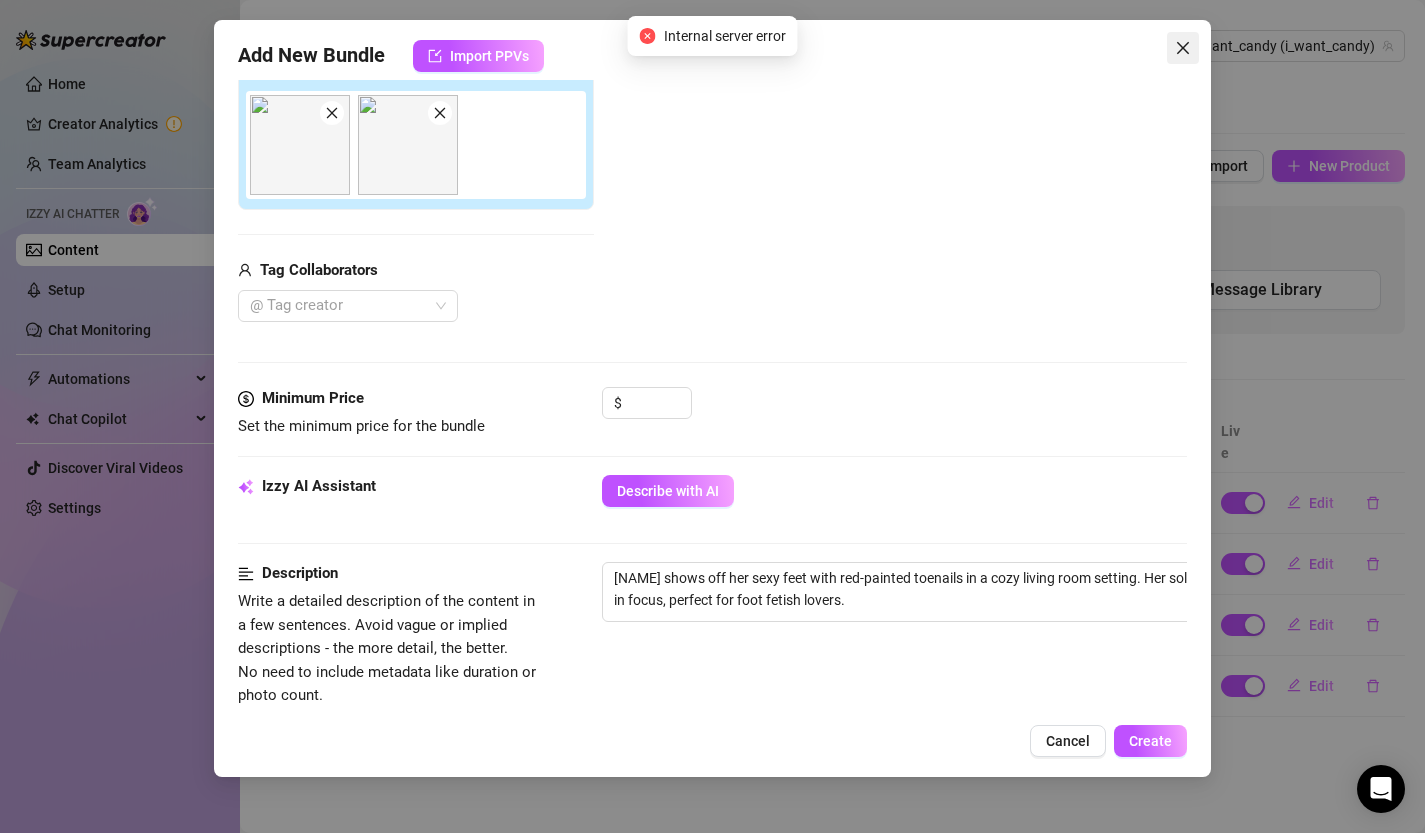 click at bounding box center [1183, 48] 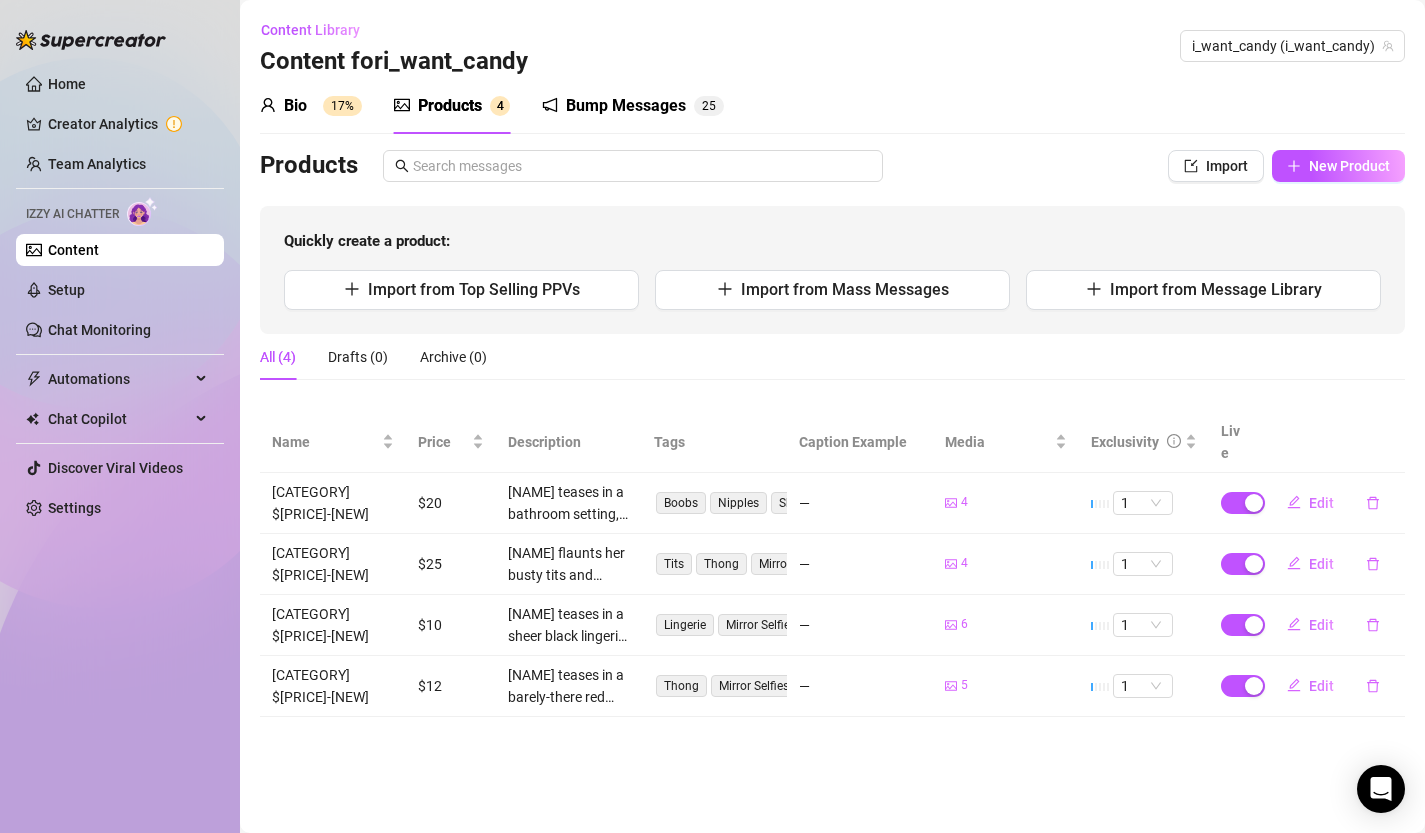 click on "Content" at bounding box center [73, 250] 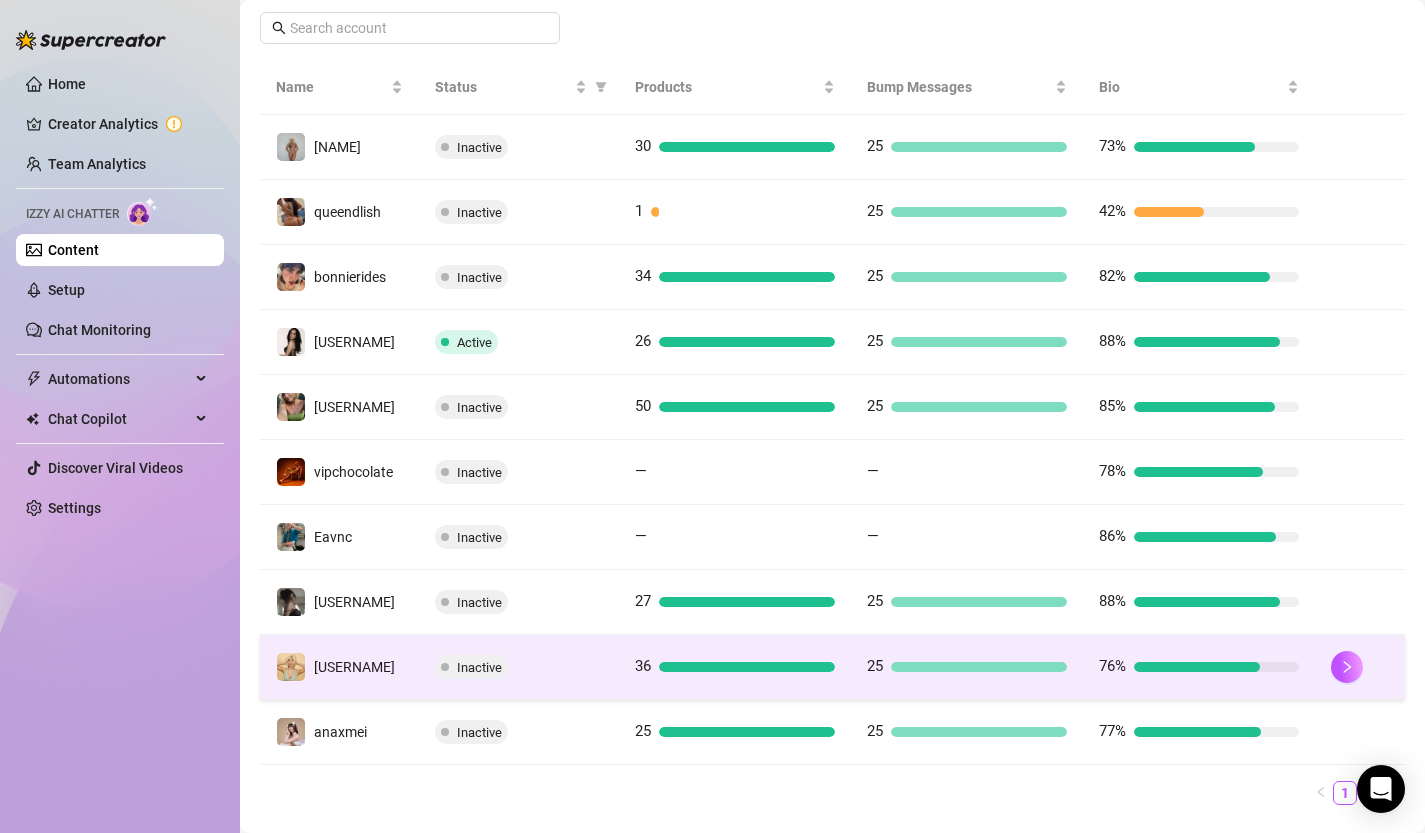 scroll, scrollTop: 430, scrollLeft: 0, axis: vertical 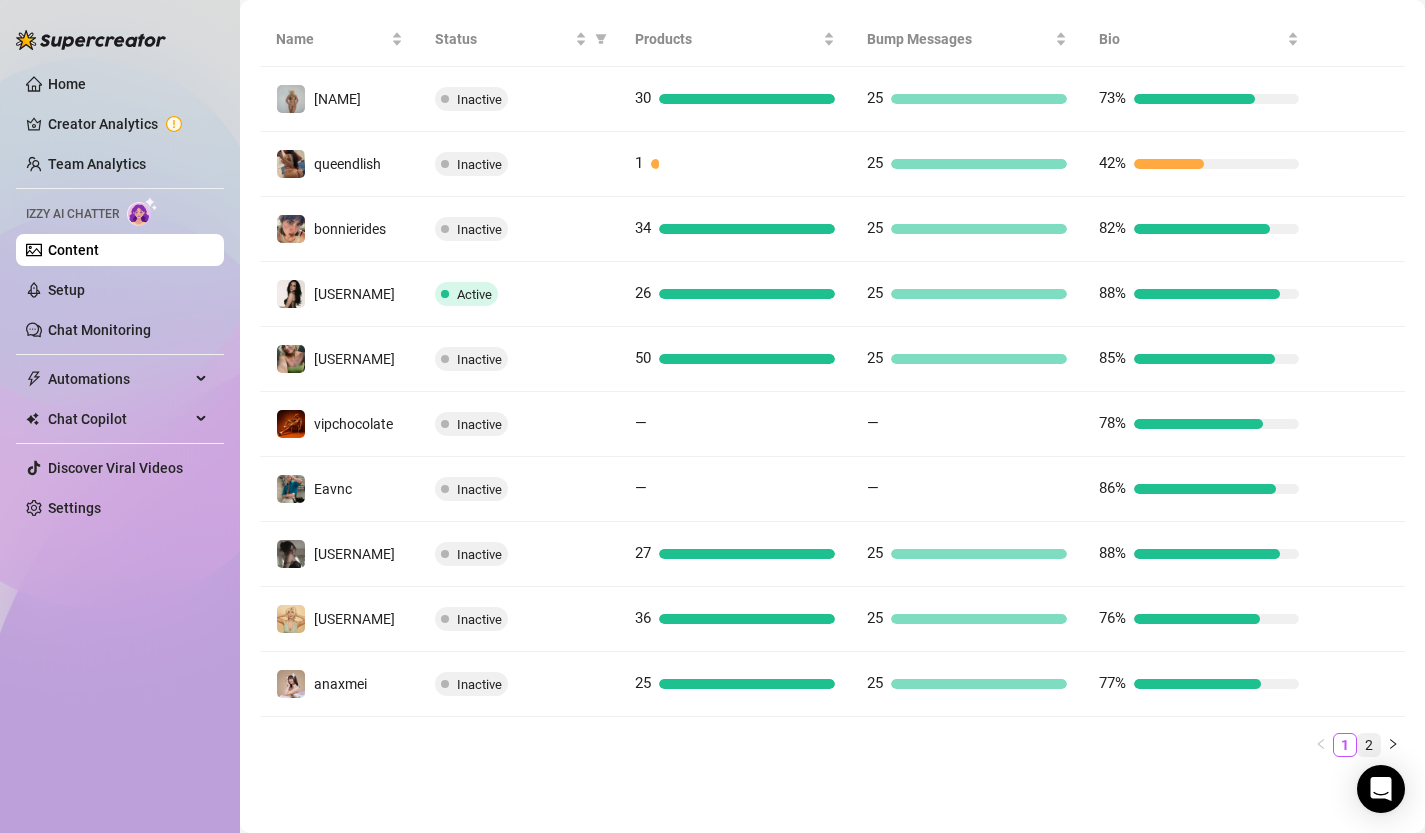 click on "2" at bounding box center [1369, 745] 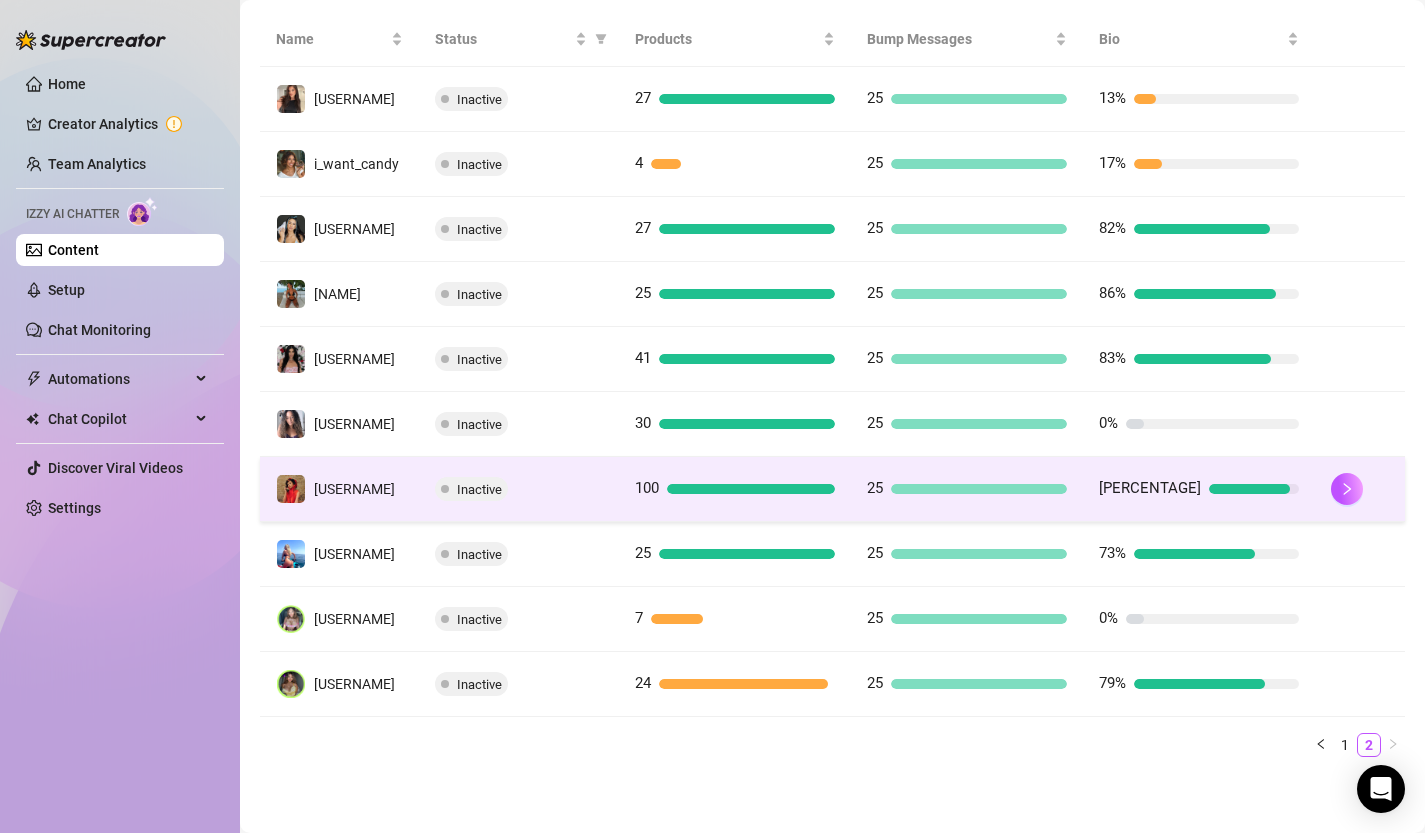 scroll, scrollTop: 466, scrollLeft: 0, axis: vertical 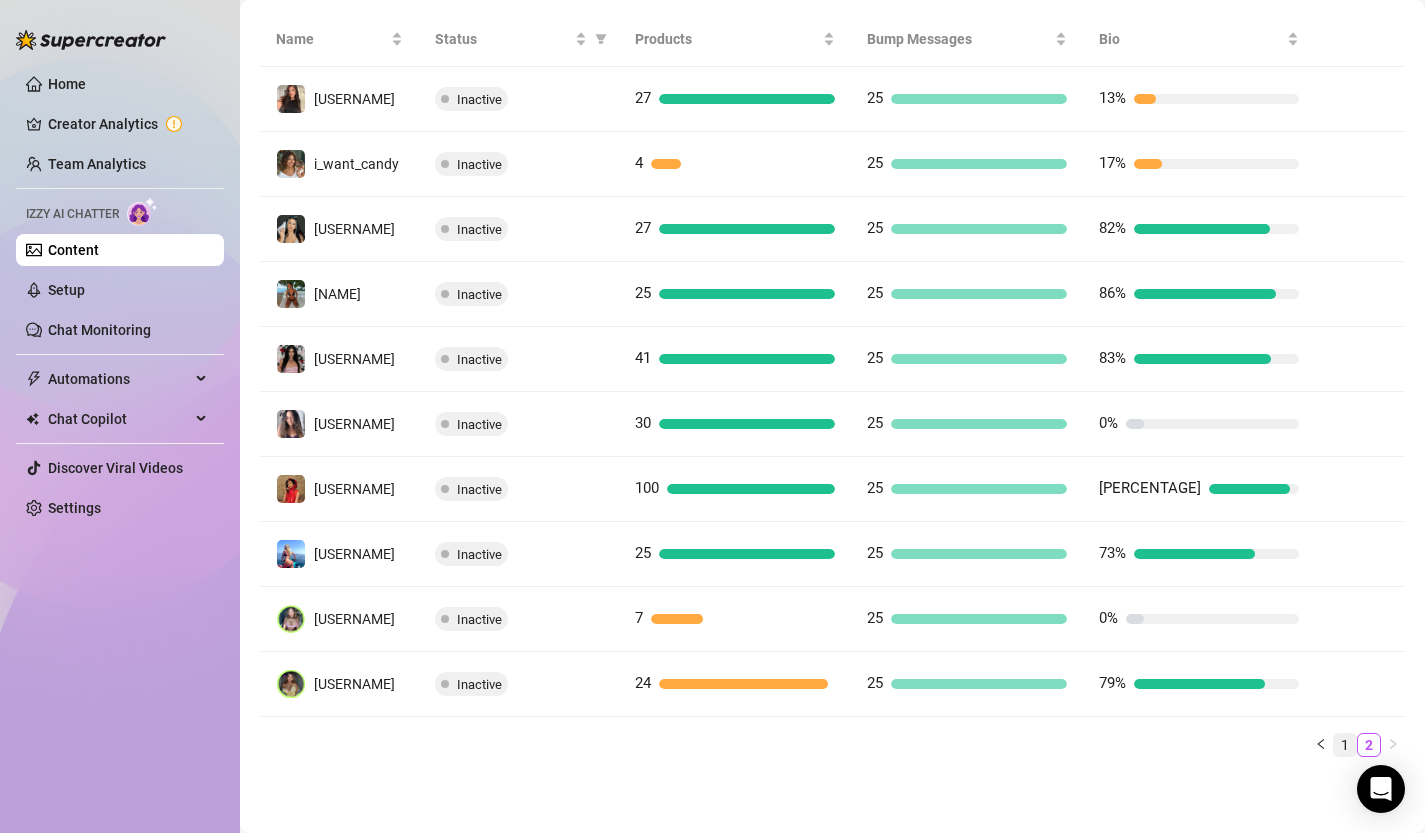 click on "1" at bounding box center (1345, 745) 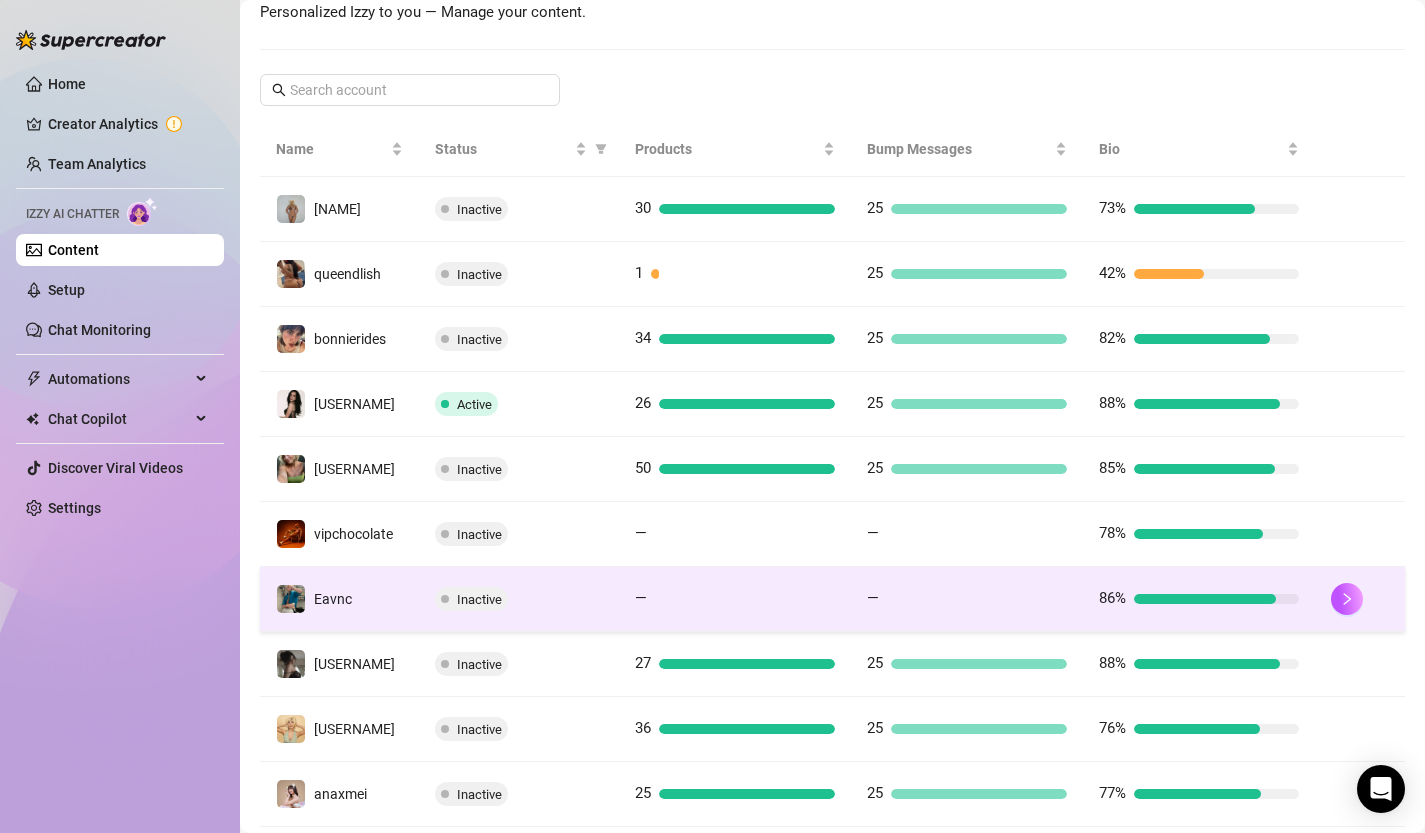scroll, scrollTop: 293, scrollLeft: 0, axis: vertical 